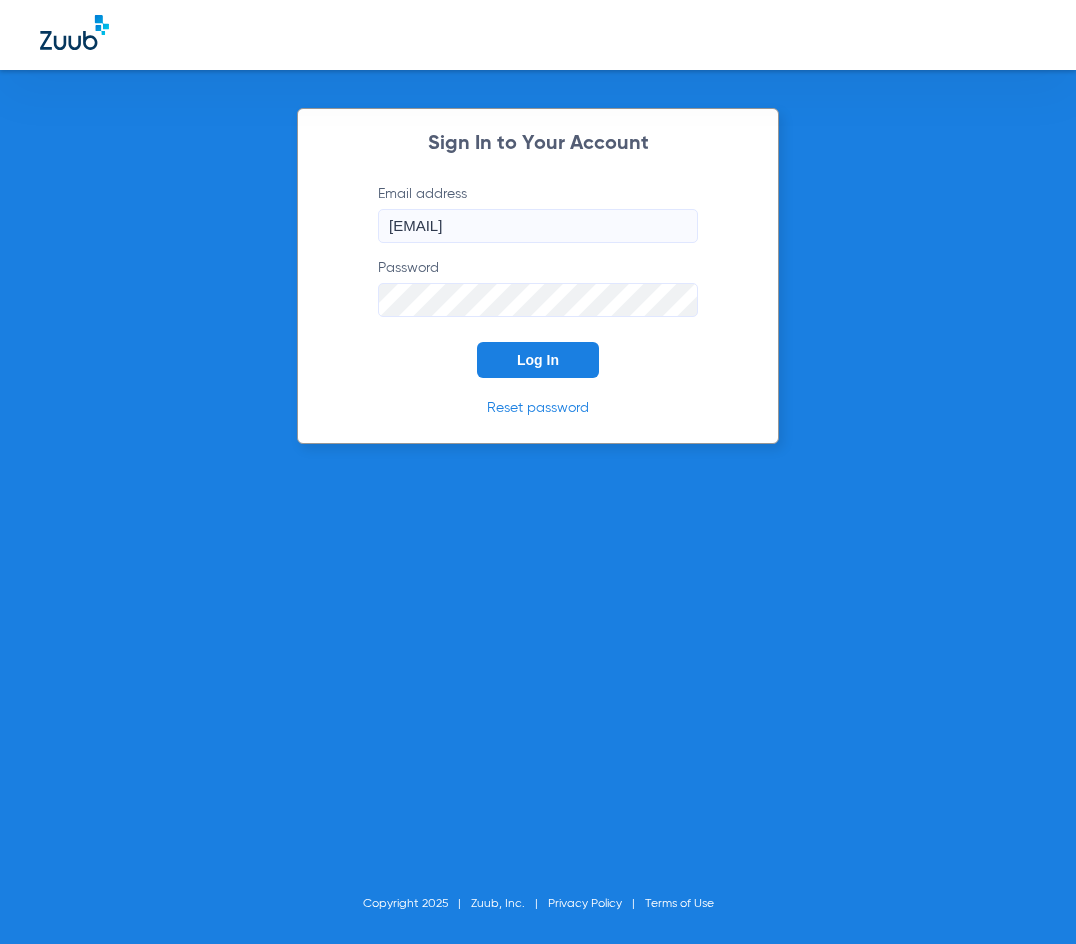 scroll, scrollTop: 0, scrollLeft: 0, axis: both 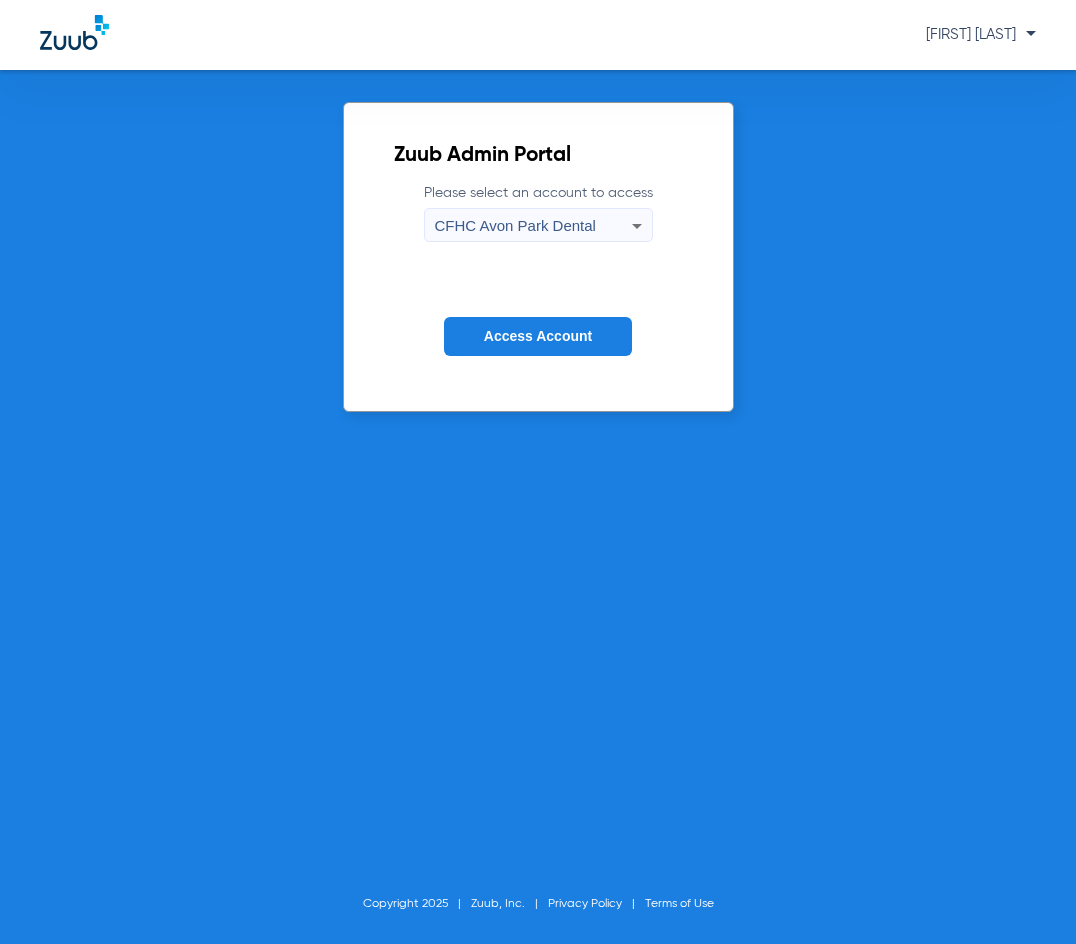 click on "Please select an account to access  CFHC Avon Park Dental" 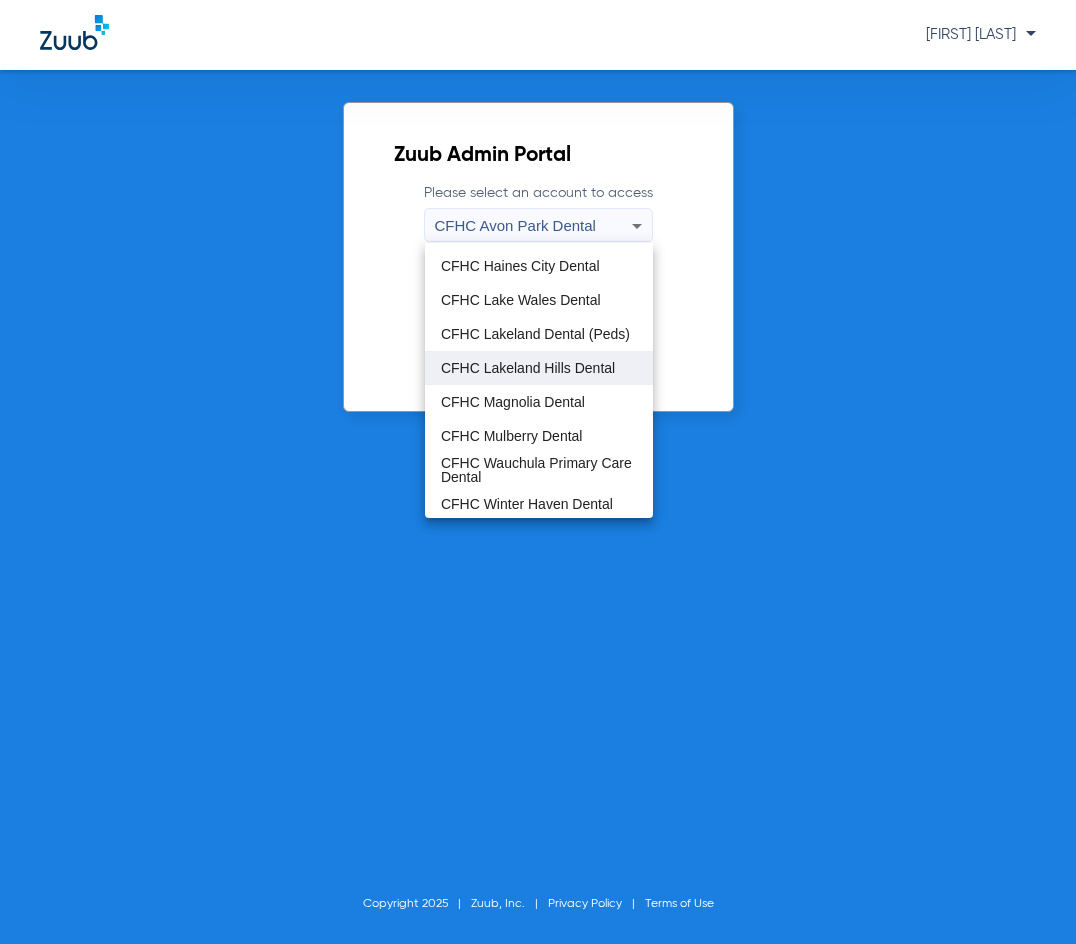 scroll, scrollTop: 133, scrollLeft: 0, axis: vertical 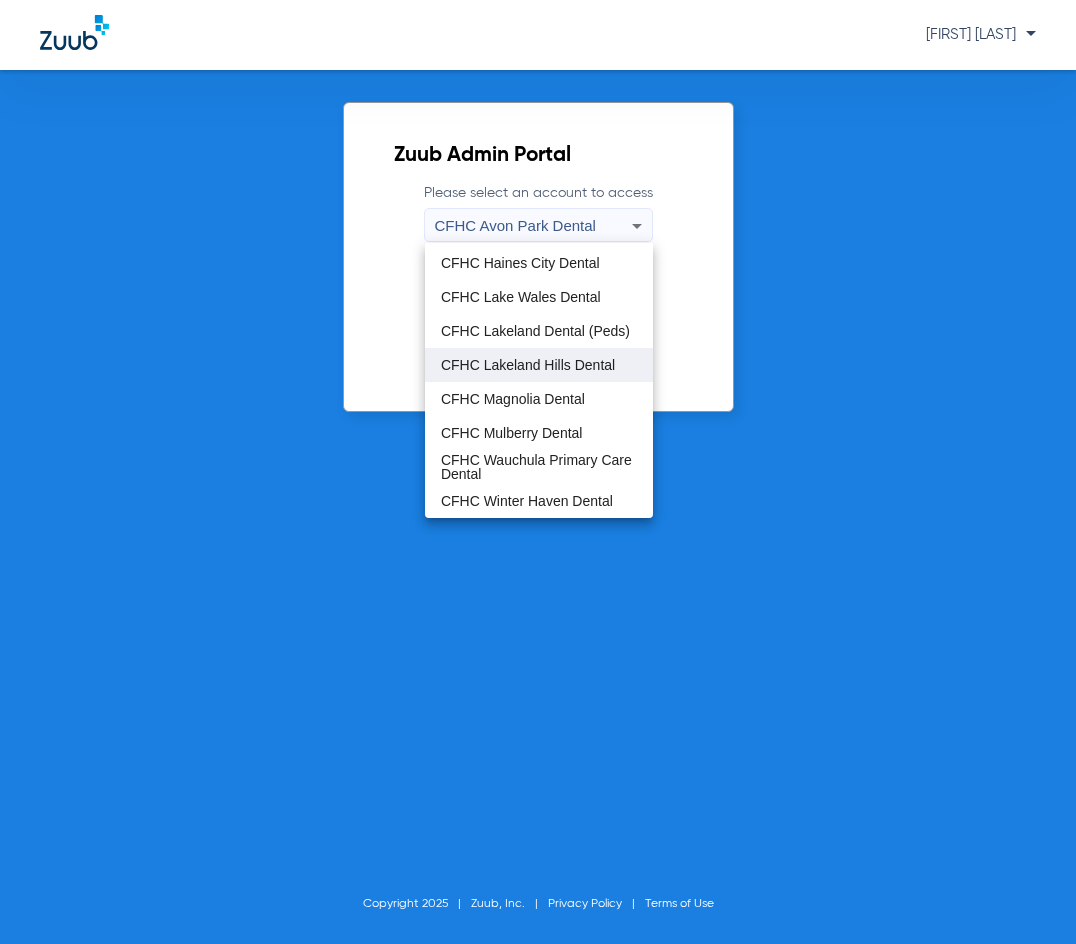 click on "CFHC Winter Haven Dental" at bounding box center [527, 501] 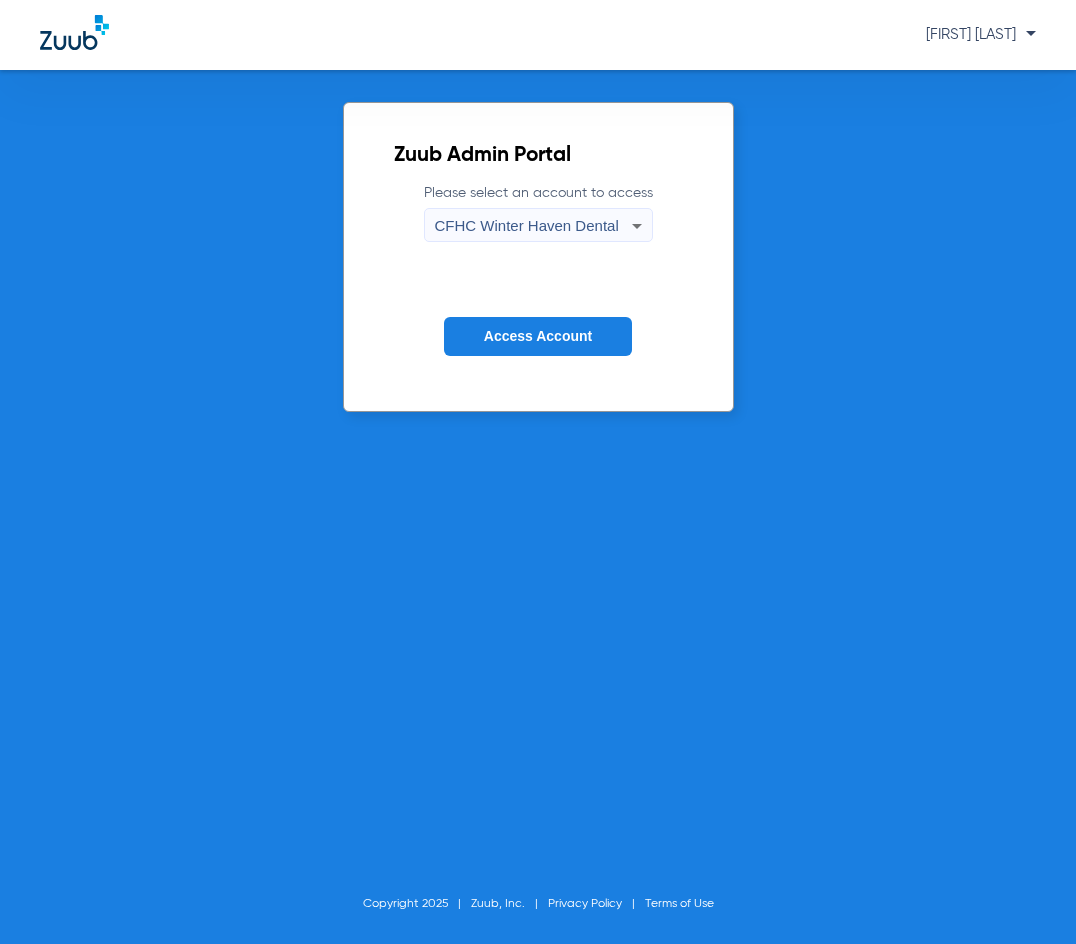 click on "Access Account" 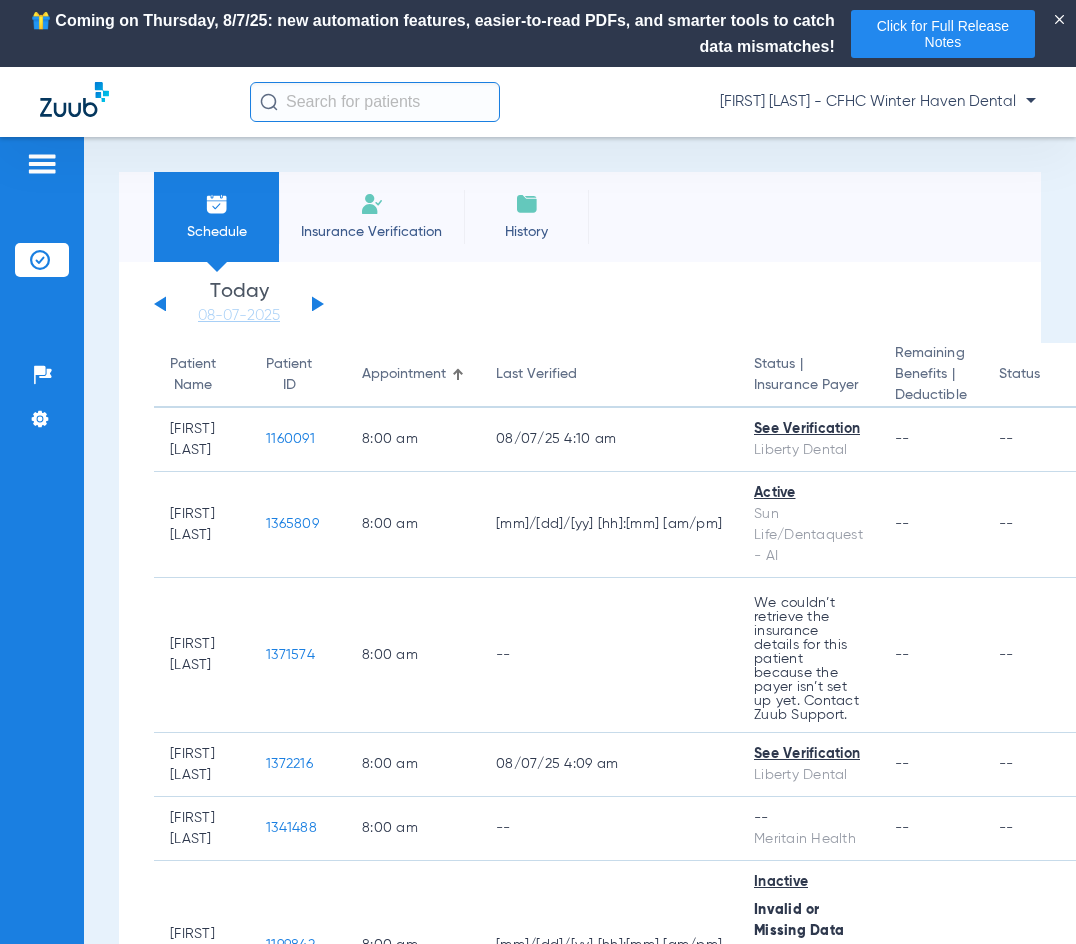 click on "Tuesday [MM]-[DD]-[YYYY] Wednesday [MM]-[DD]-[YYYY] Thursday [MM]-[DD]-[YYYY] Friday [MM]-[DD]-[YYYY] Saturday [MM]-[DD]-[YYYY] Sunday [MM]-[DD]-[YYYY] Monday [MM]-[DD]-[YYYY] Tuesday [MM]-[DD]-[YYYY] Wednesday [MM]-[DD]-[YYYY] Thursday [MM]-[DD]-[YYYY] Friday [MM]-[DD]-[YYYY] Saturday [MM]-[DD]-[YYYY] Sunday [MM]-[DD]-[YYYY] Monday [MM]-[DD]-[YYYY] Tuesday [MM]-[DD]-[YYYY] Wednesday [MM]-[DD]-[YYYY] Thursday [MM]-[DD]-[YYYY] Friday [MM]-[DD]-[YYYY] Saturday [MM]-[DD]-[YYYY] Sunday [MM]-[DD]-[YYYY] Monday [MM]-[DD]-[YYYY] Tuesday [MM]-[DD]-[YYYY] Wednesday [MM]-[DD]-[YYYY] Thursday [MM]-[DD]-[YYYY] Friday [MM]-[DD]-[YYYY] Saturday [MM]-[DD]-[YYYY] Sunday [MM]-[DD]-[YYYY] Monday [MM]-[DD]-[YYYY] Tuesday [MM]-[DD]-[YYYY] Wednesday [MM]-[DD]-[YYYY] Su 1" 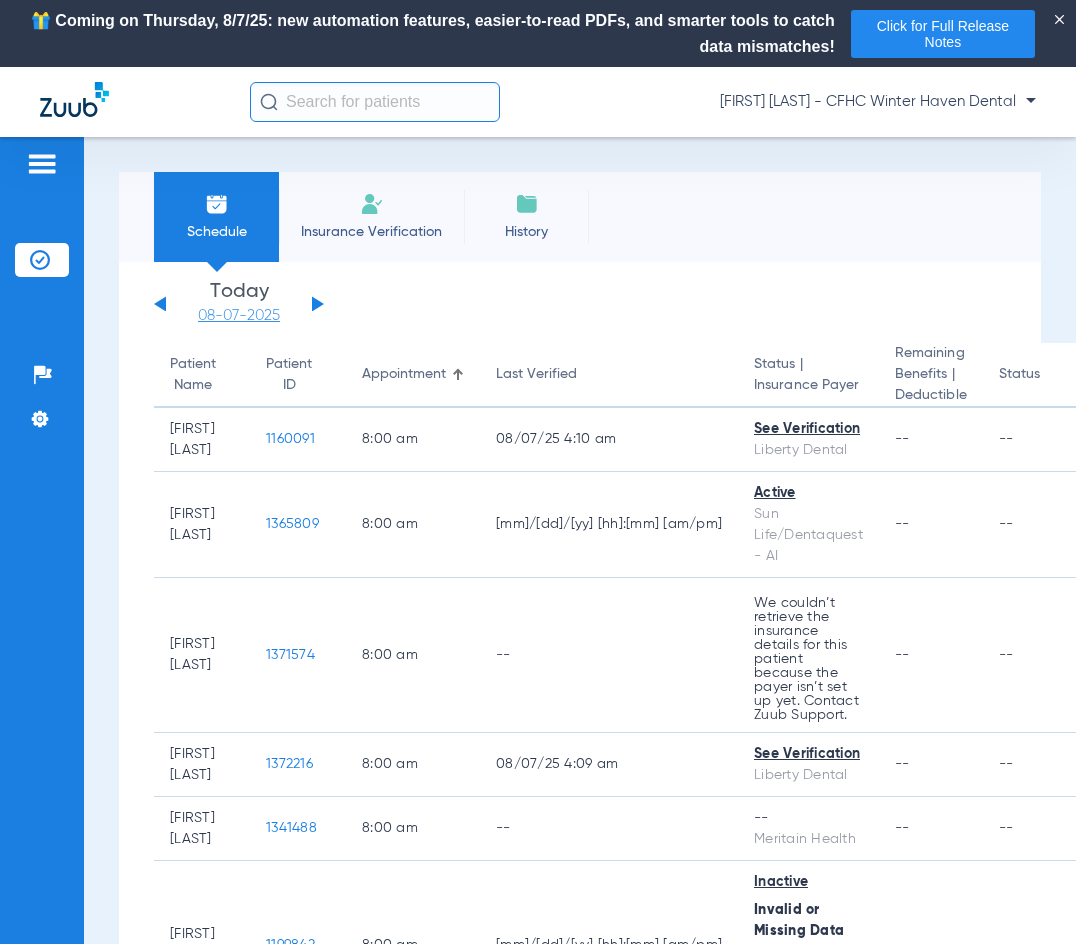 click on "08-07-2025" 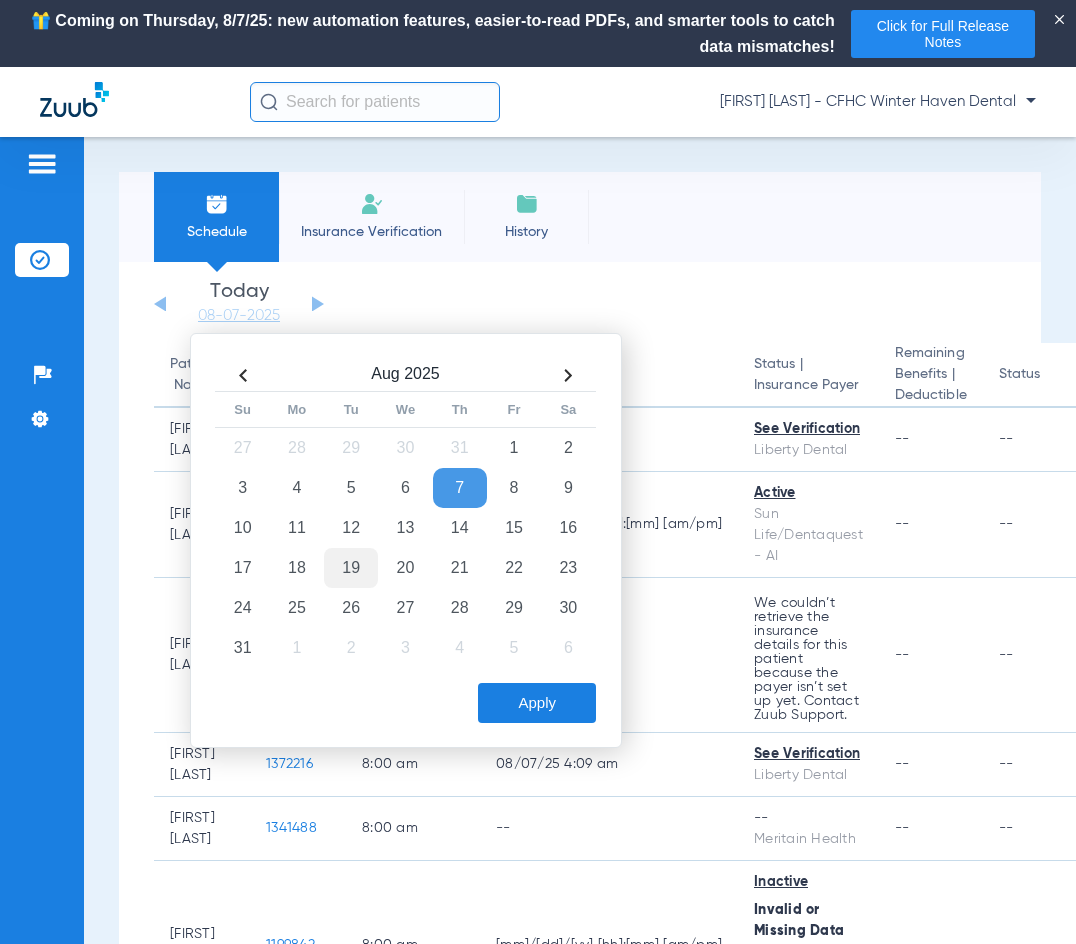 click on "11" 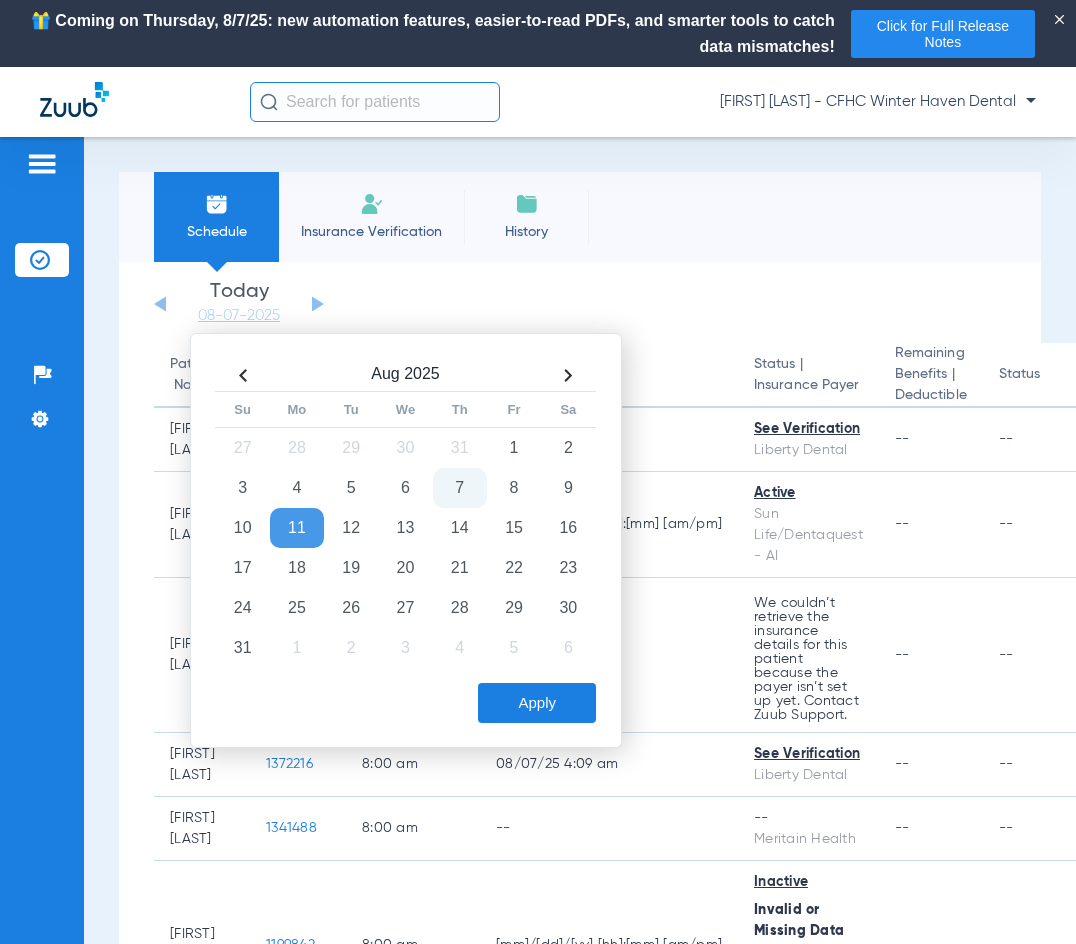 click on "Apply" 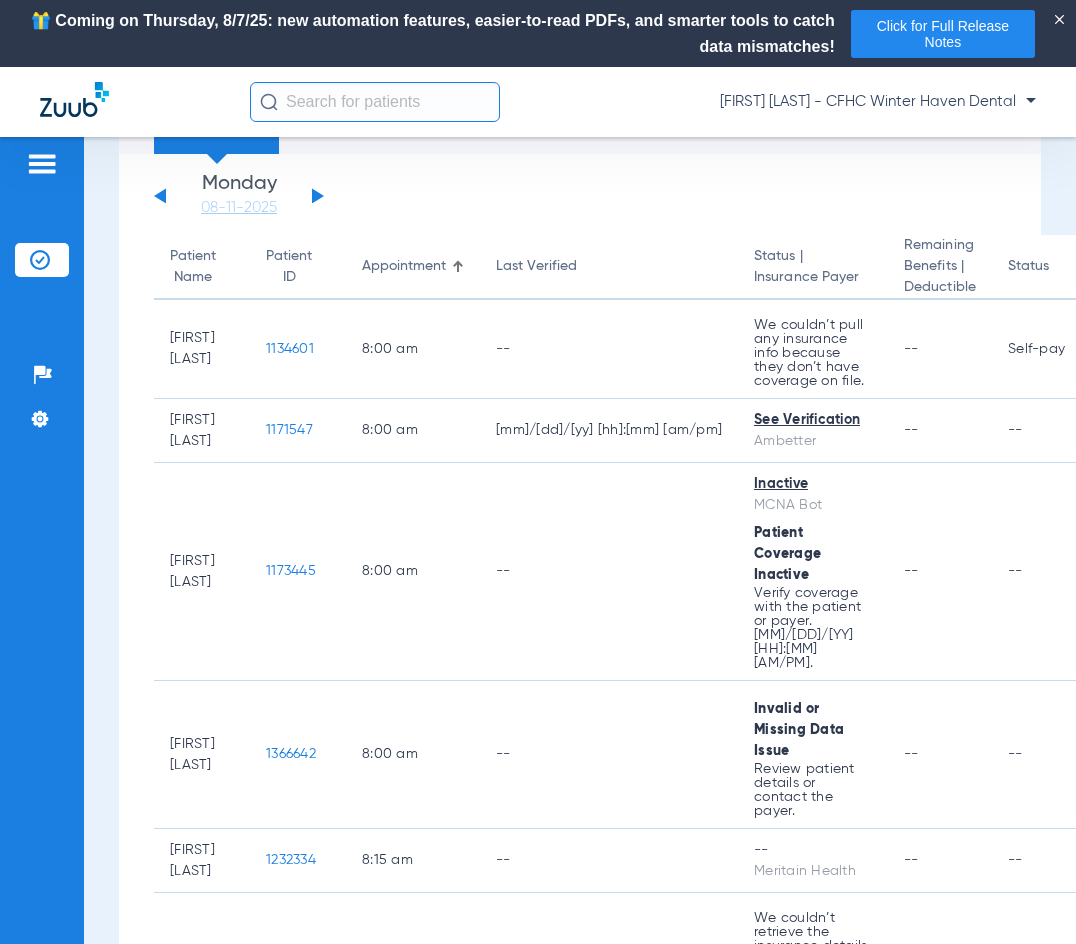 scroll, scrollTop: 100, scrollLeft: 0, axis: vertical 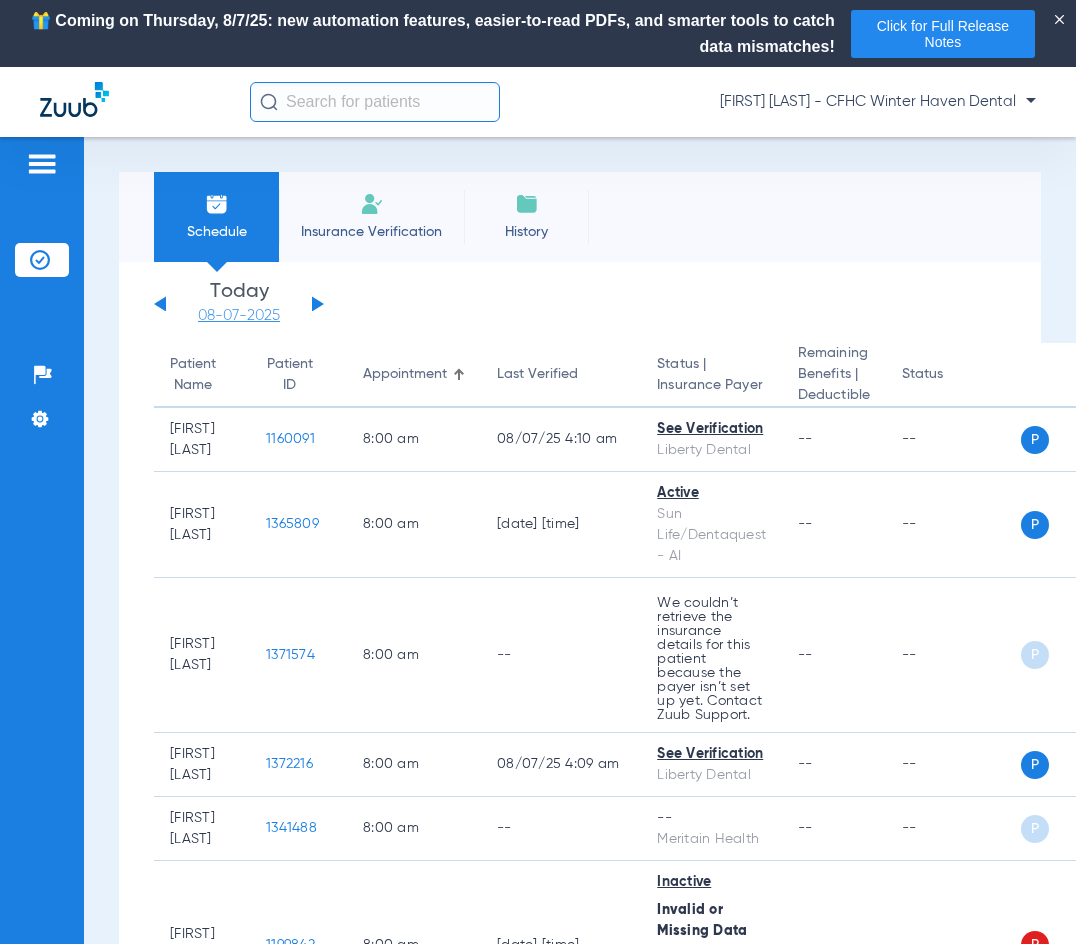 click on "08-07-2025" 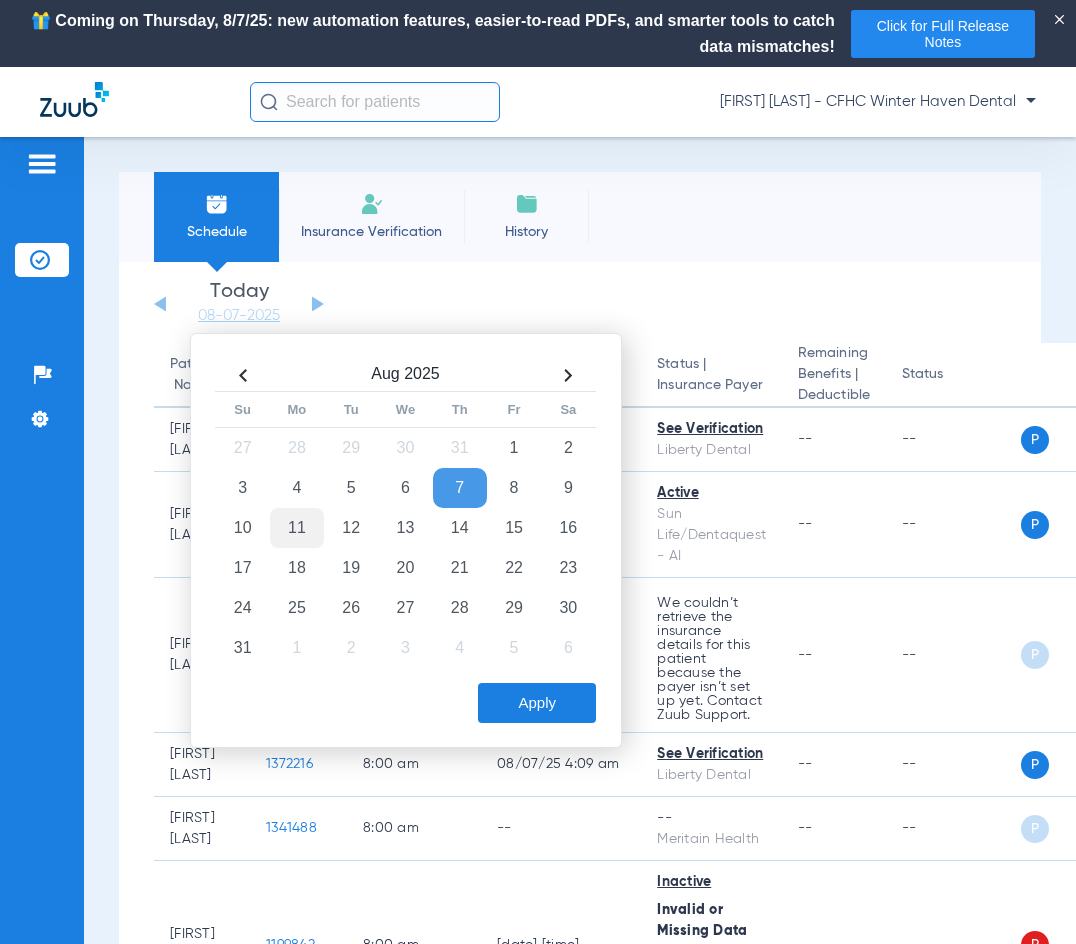 click on "11" 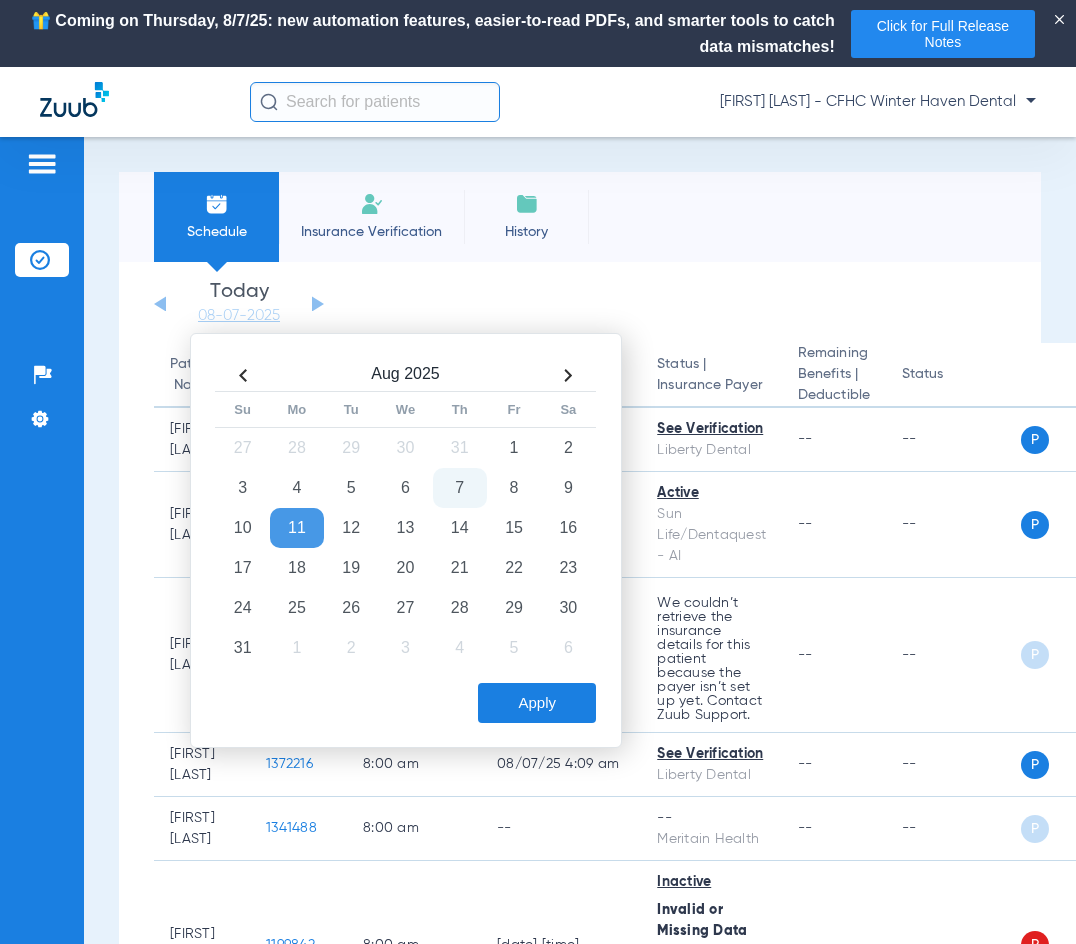 click on "Apply" 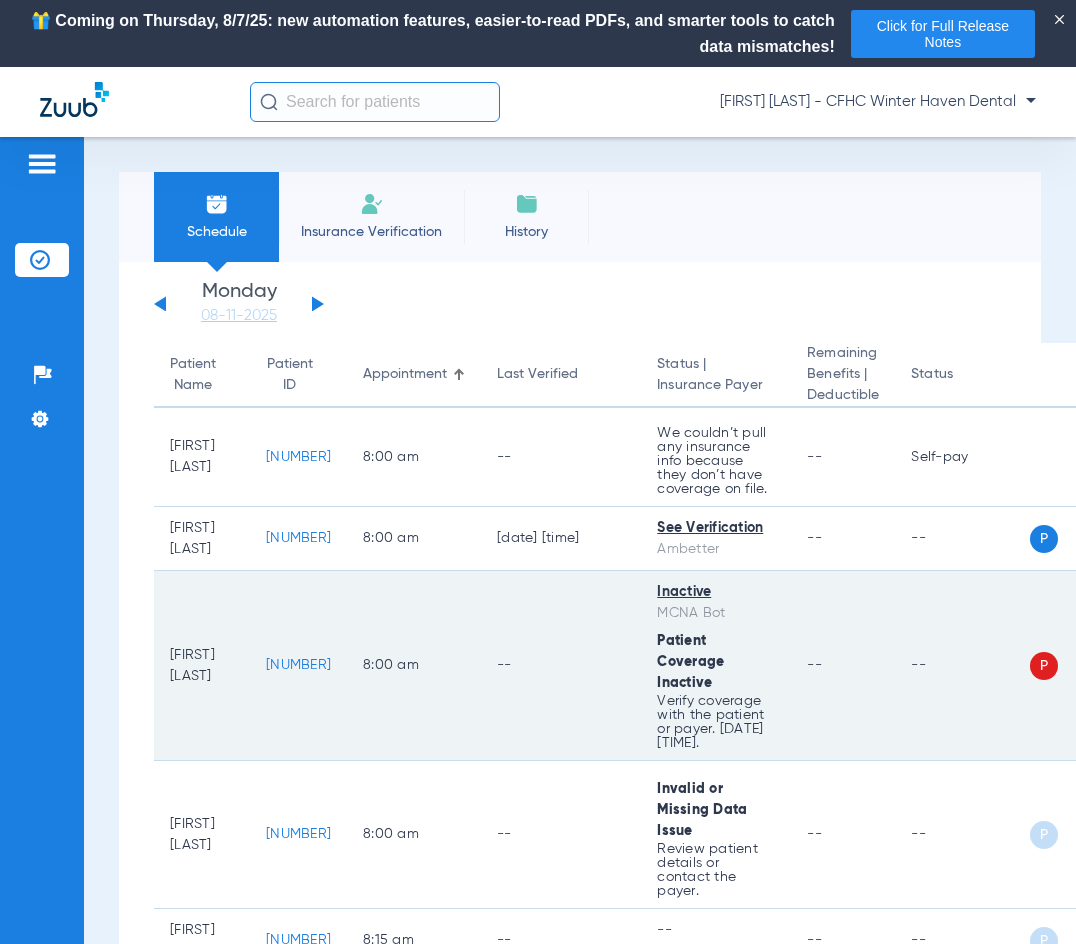 scroll, scrollTop: 0, scrollLeft: 0, axis: both 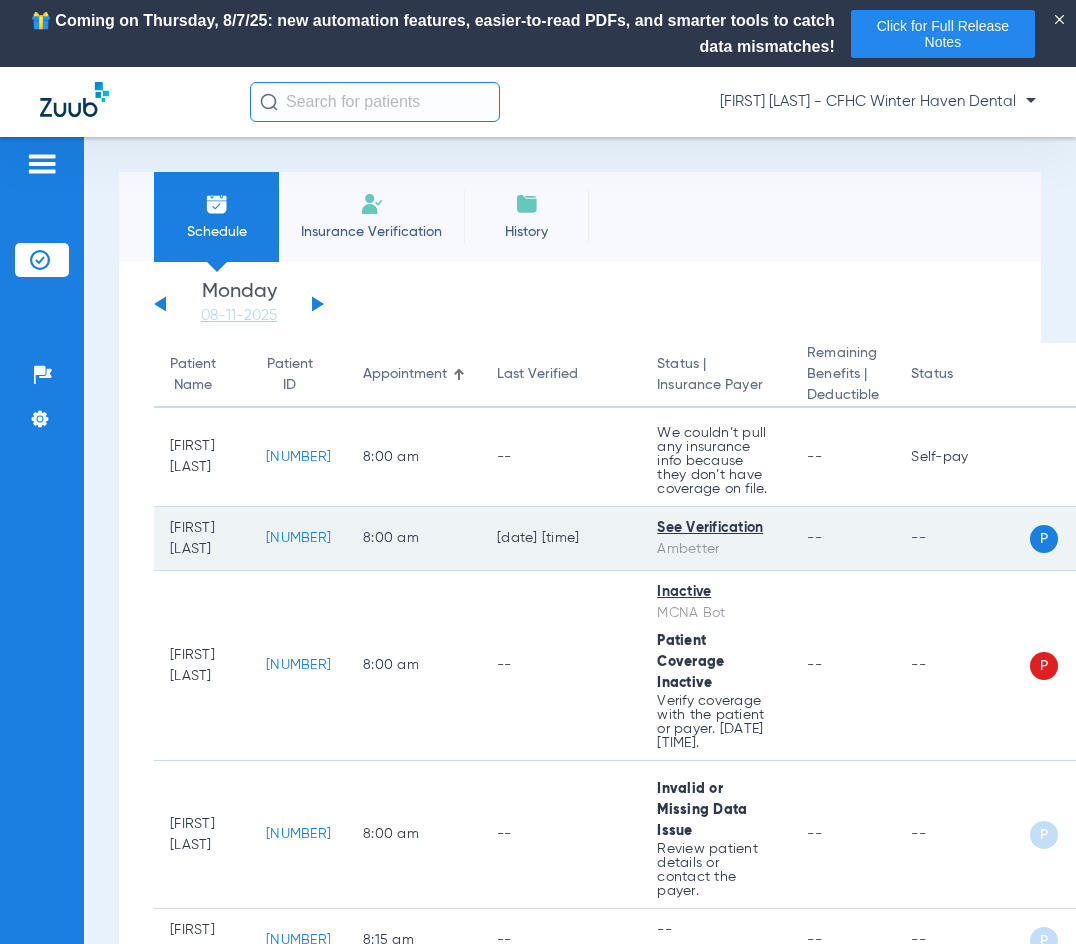 click on "1171547" 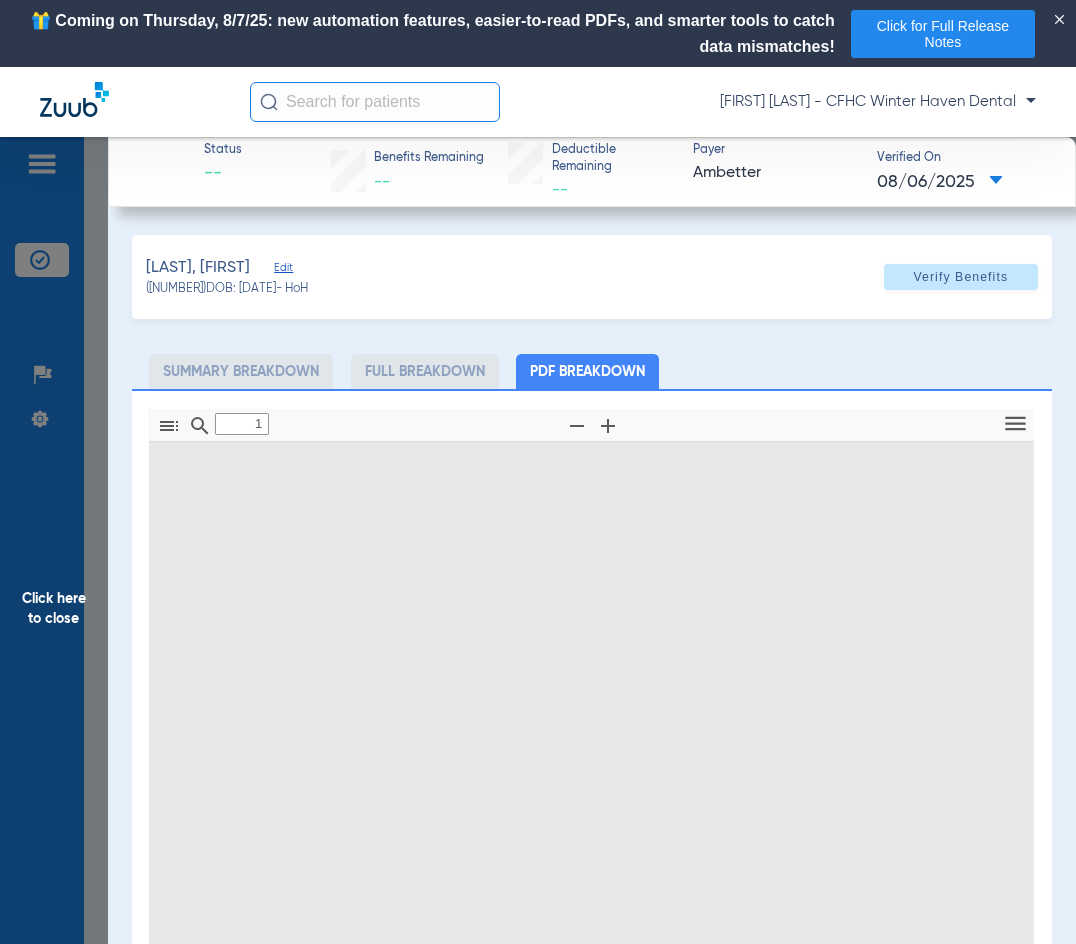 type on "0" 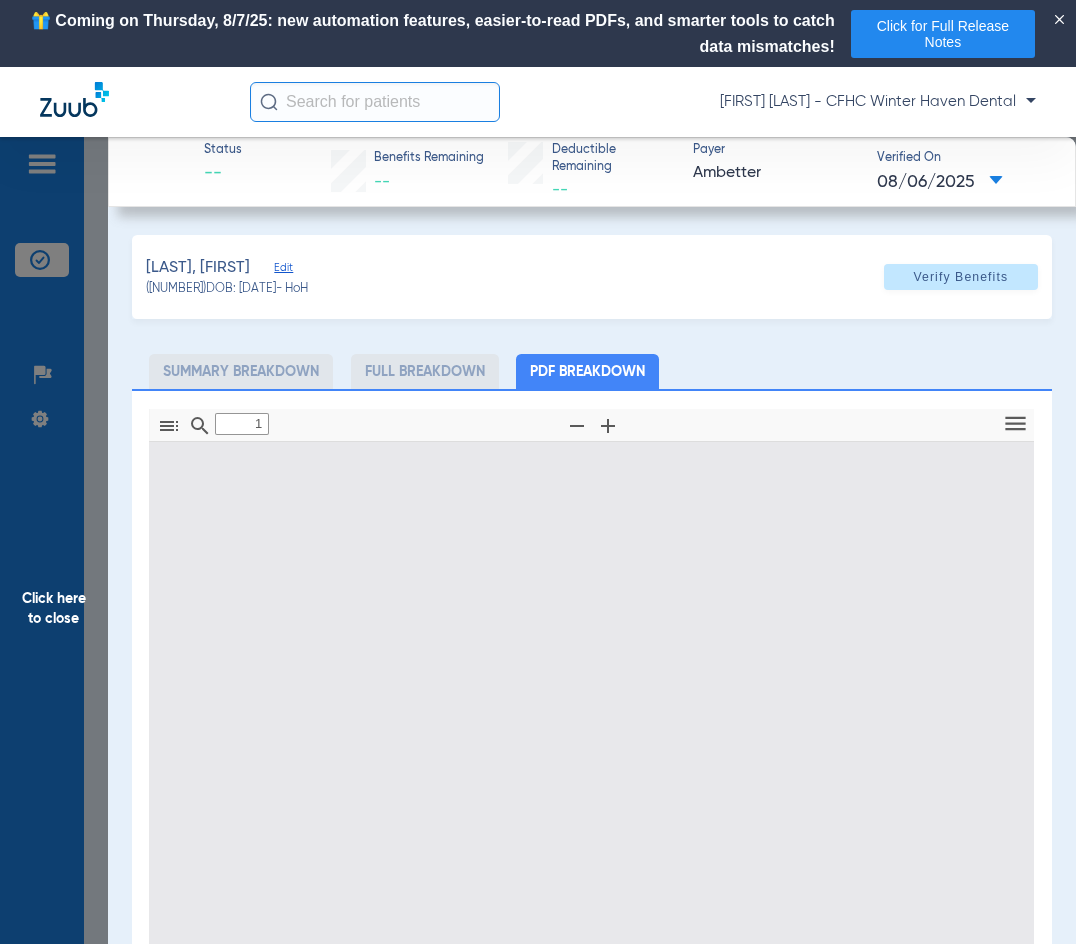 select on "page-width" 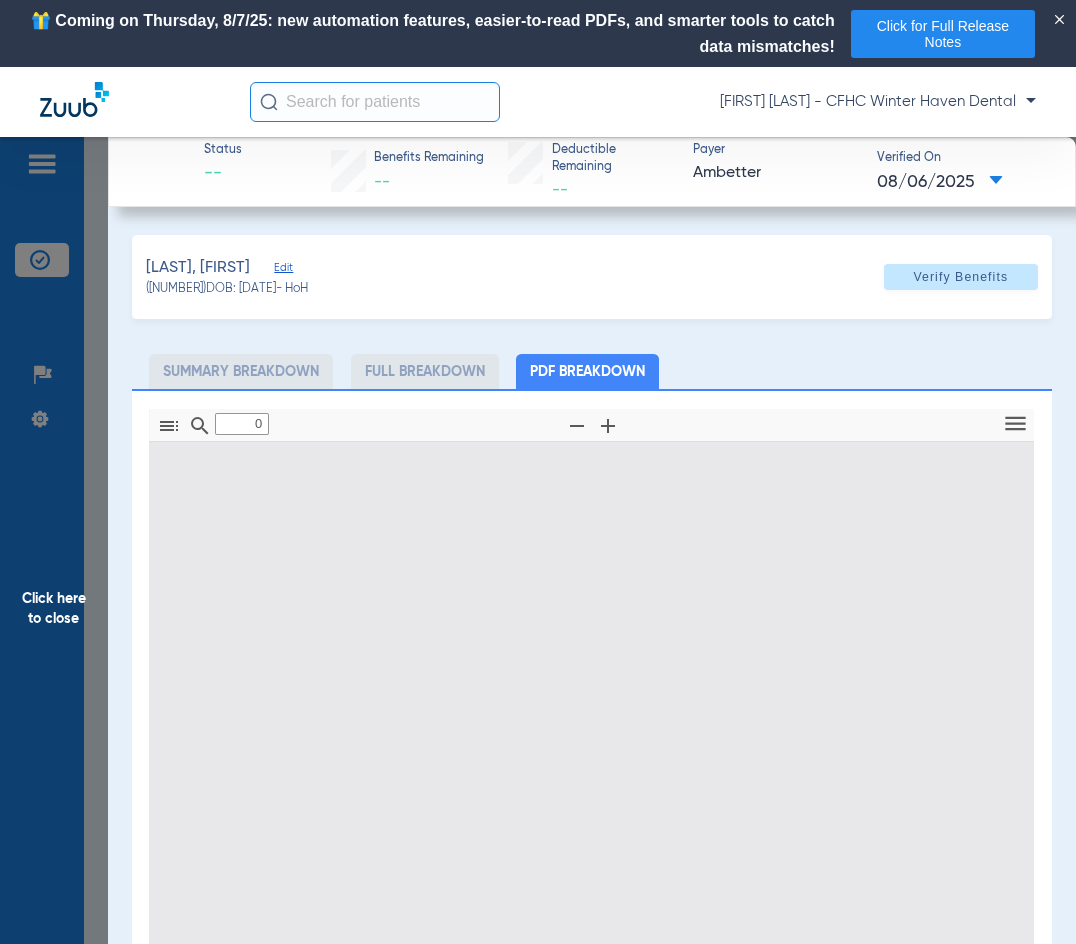 type on "1" 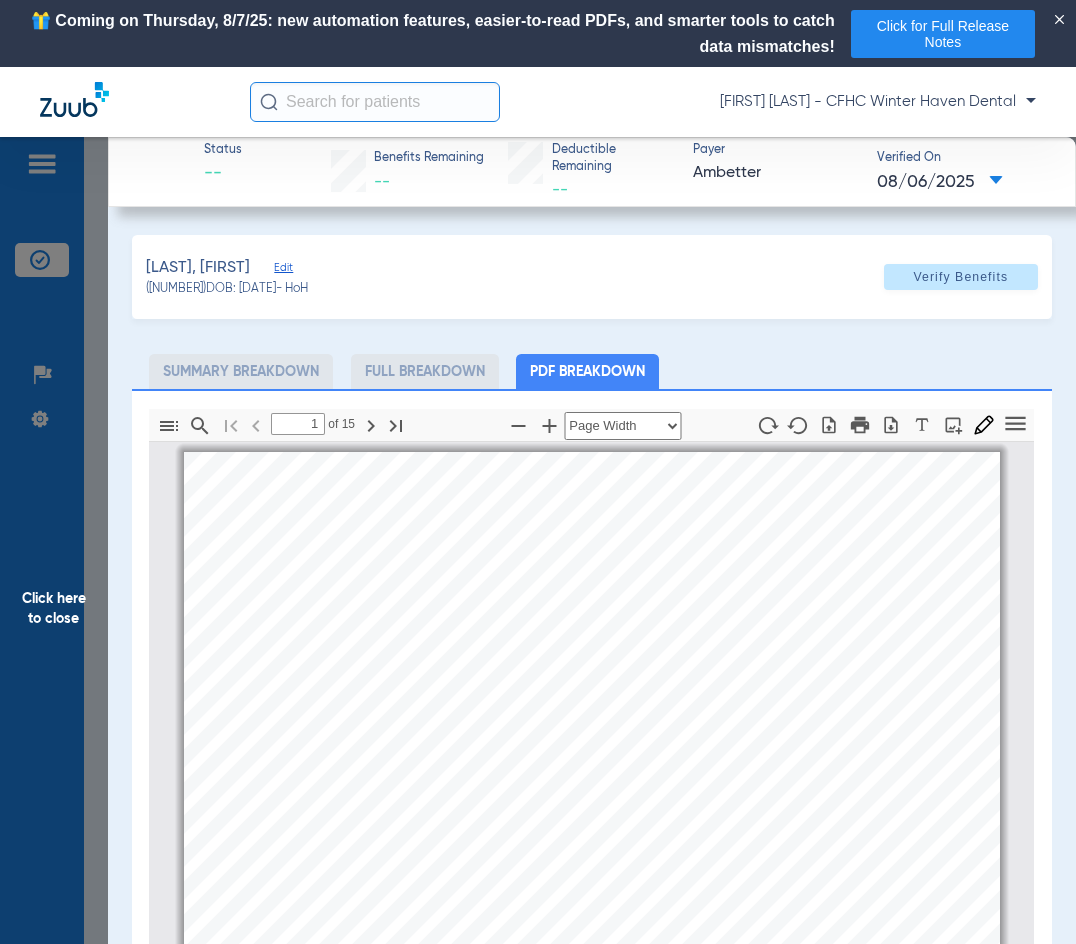 scroll, scrollTop: 10, scrollLeft: 0, axis: vertical 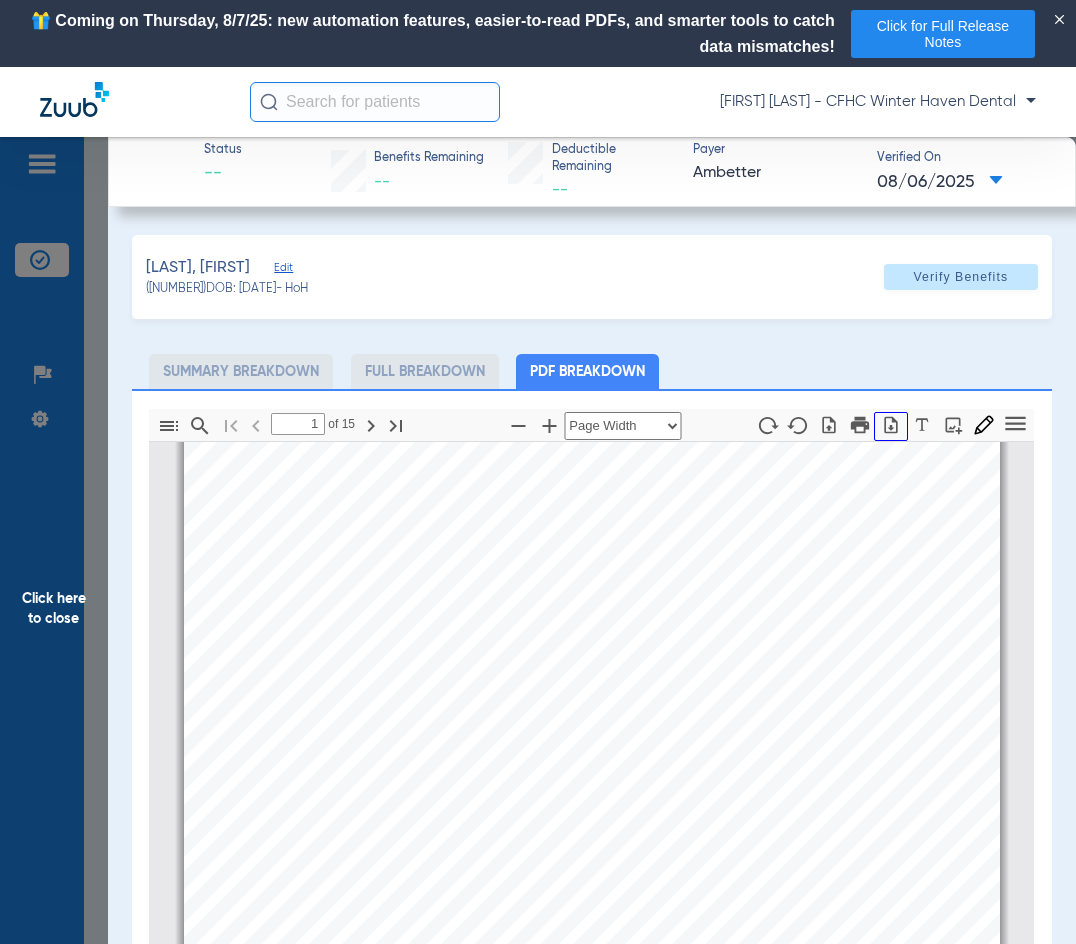 click 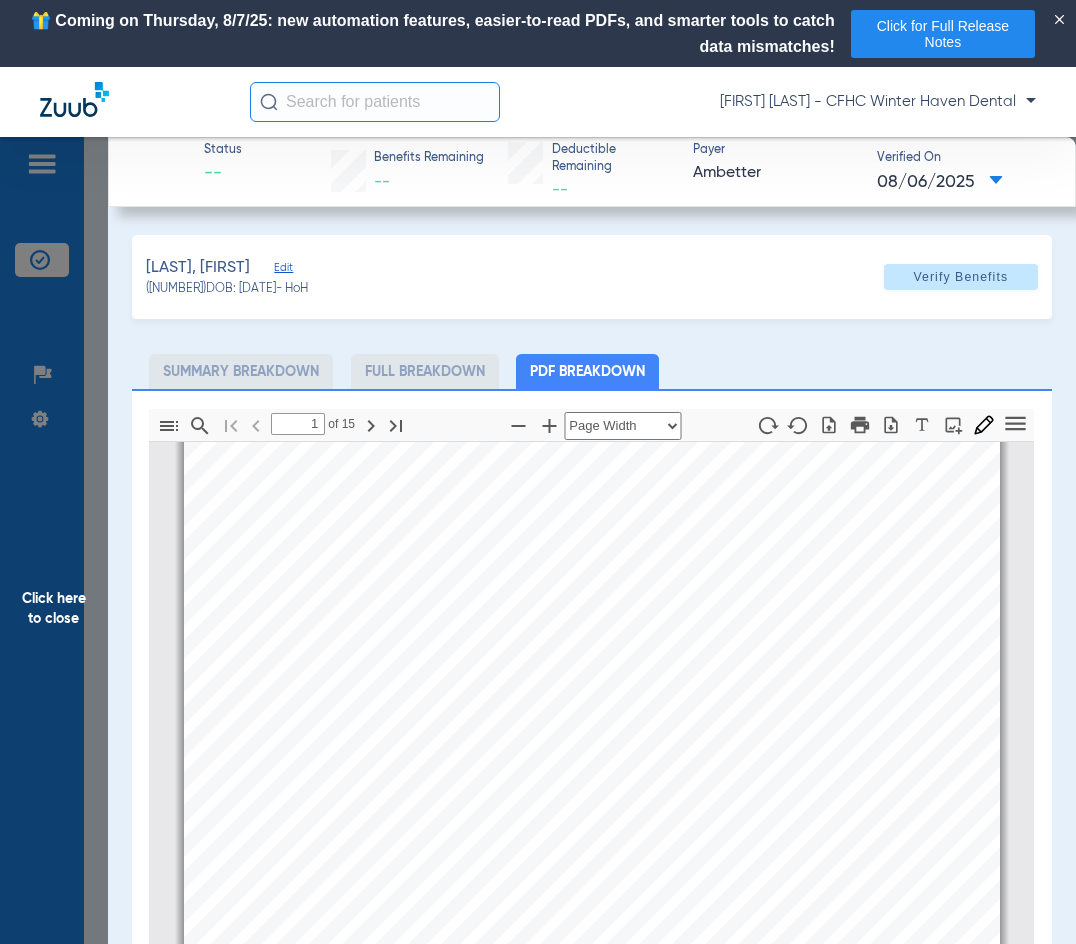 click on "Click here to close" 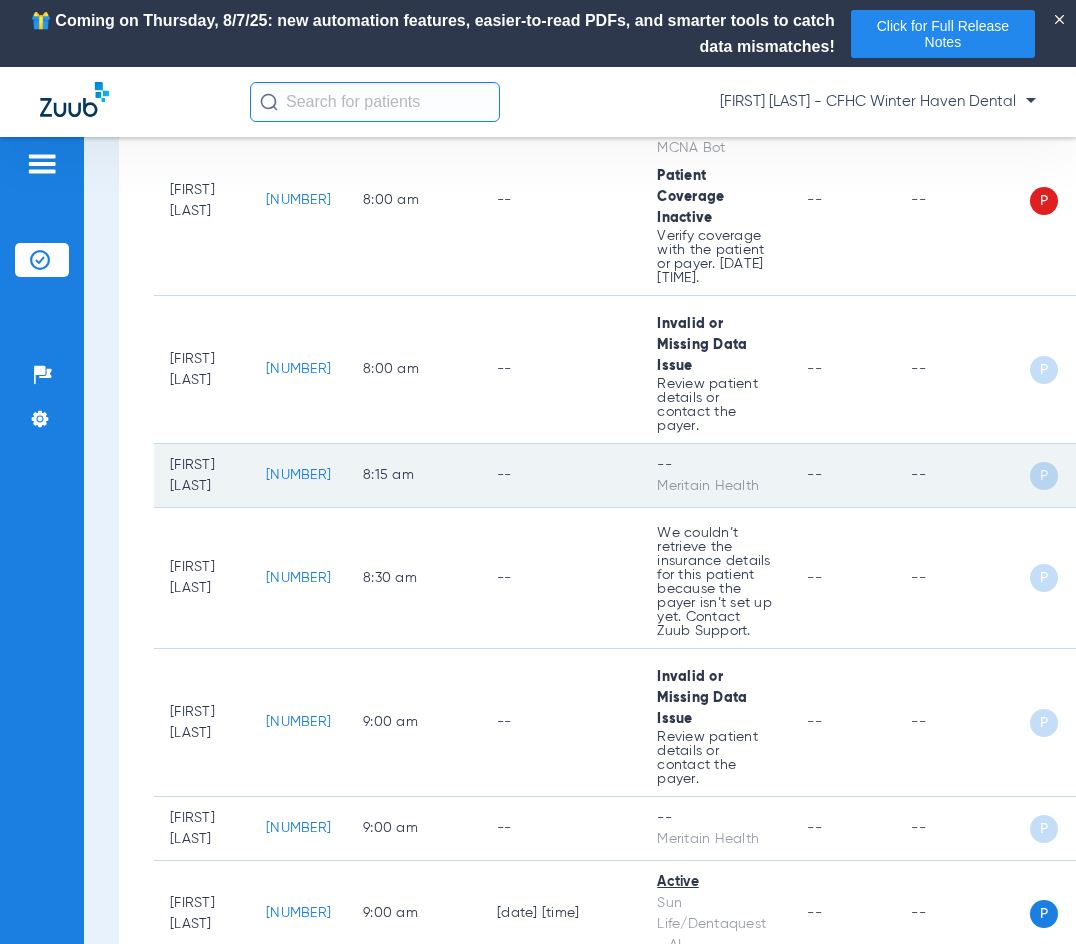 scroll, scrollTop: 500, scrollLeft: 0, axis: vertical 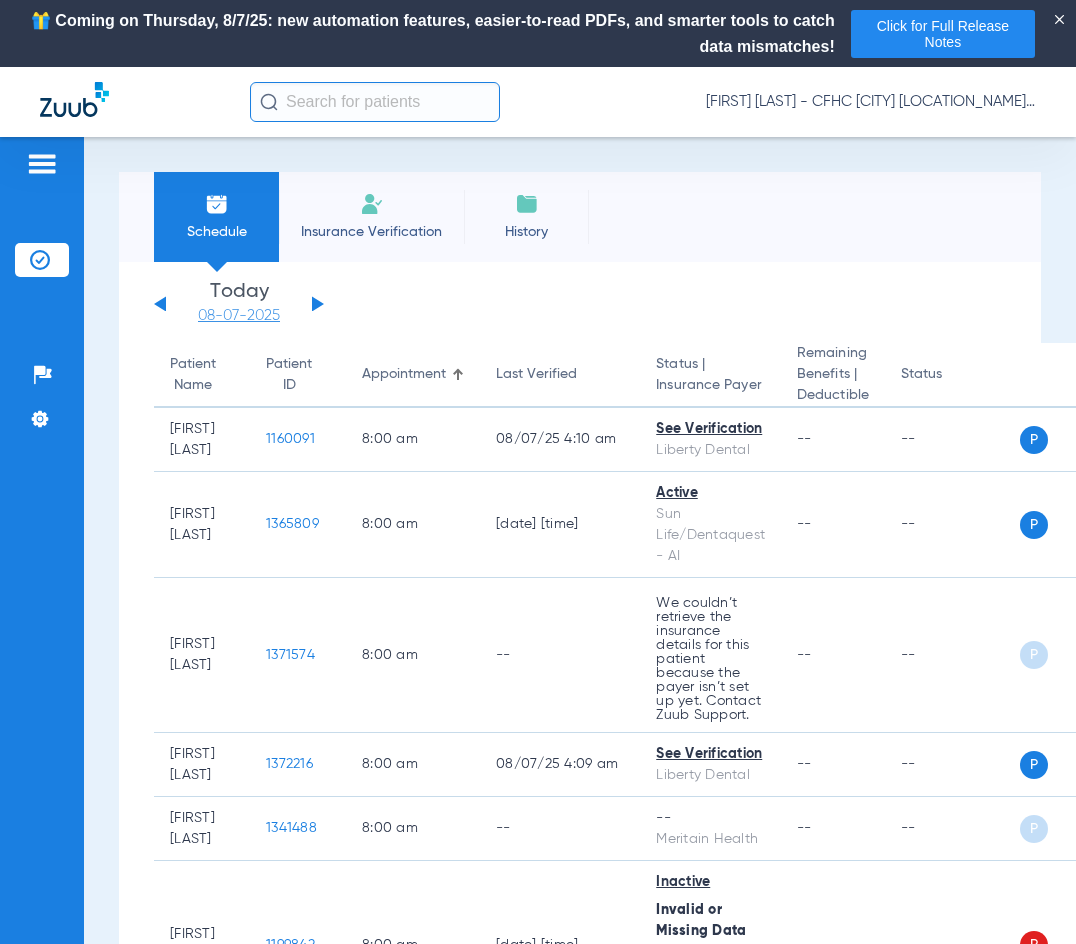 click on "08-07-2025" 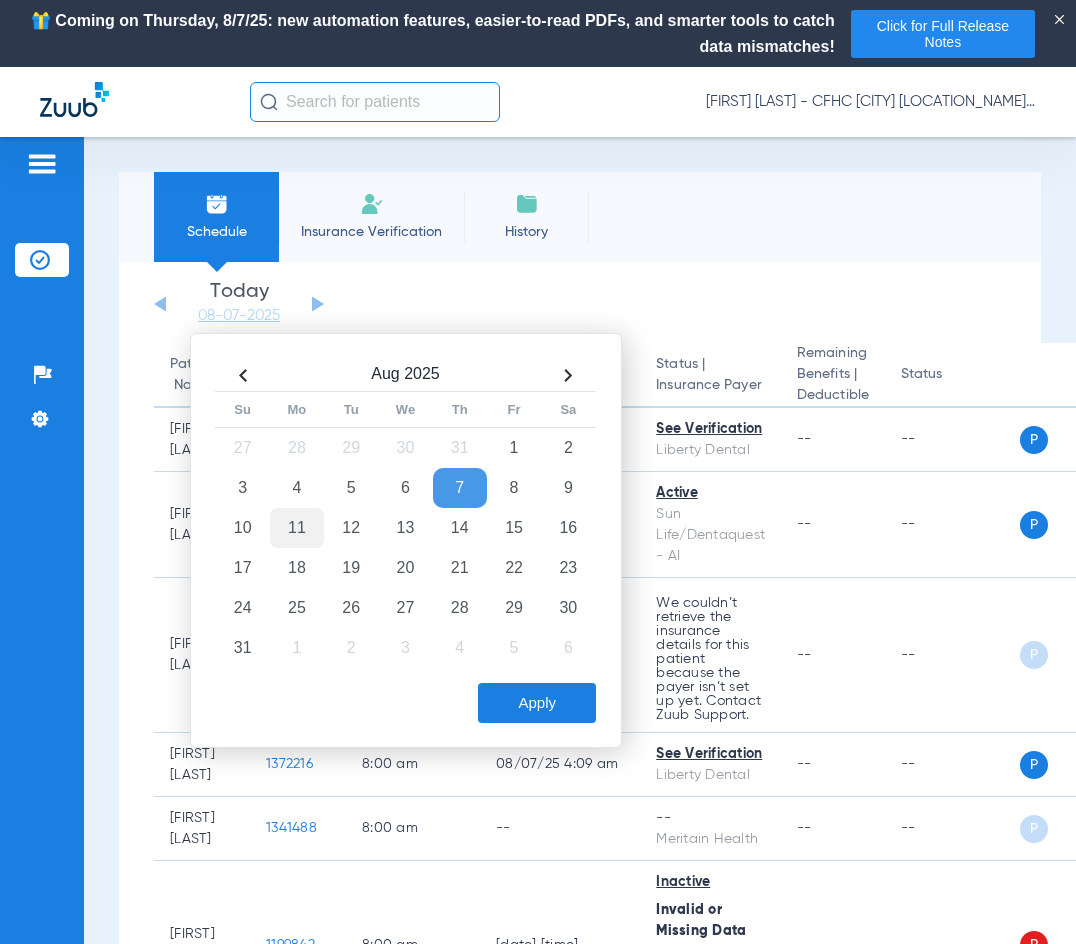 click on "11" 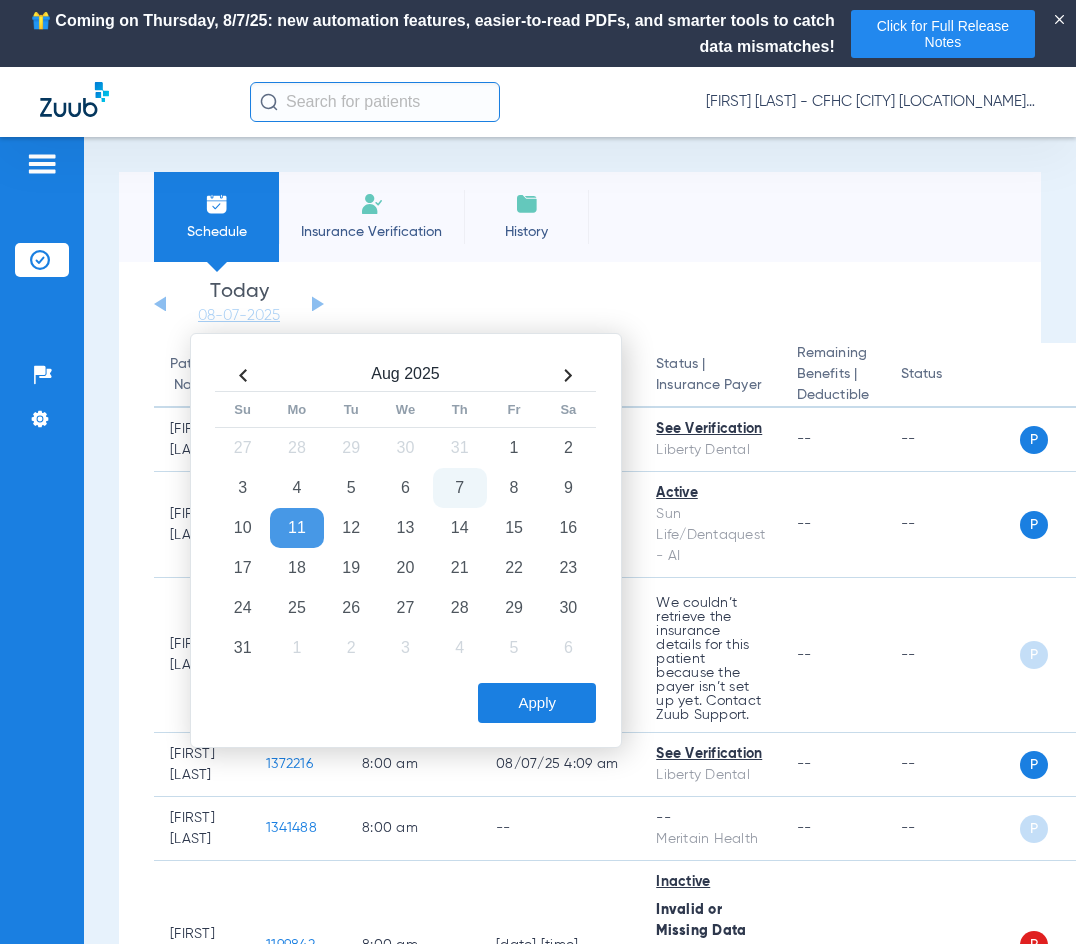 click on "Apply" 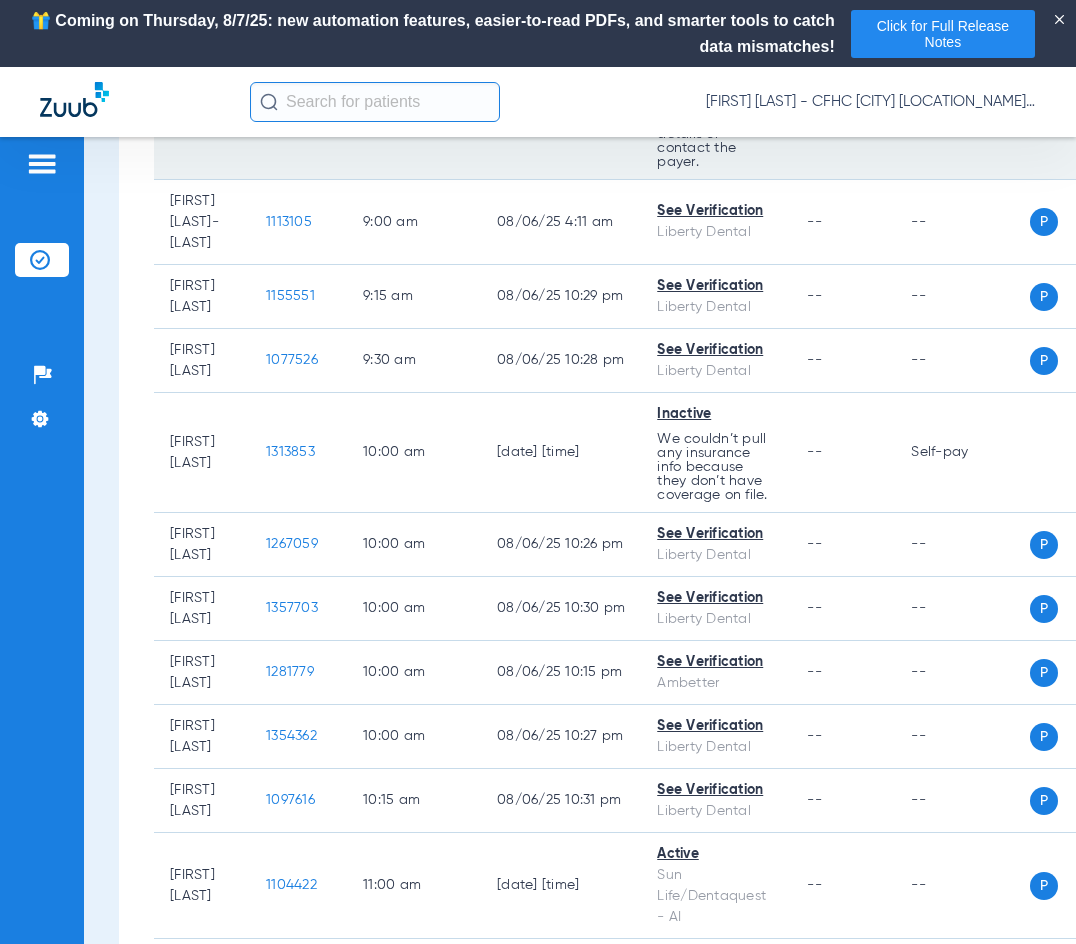 scroll, scrollTop: 1500, scrollLeft: 0, axis: vertical 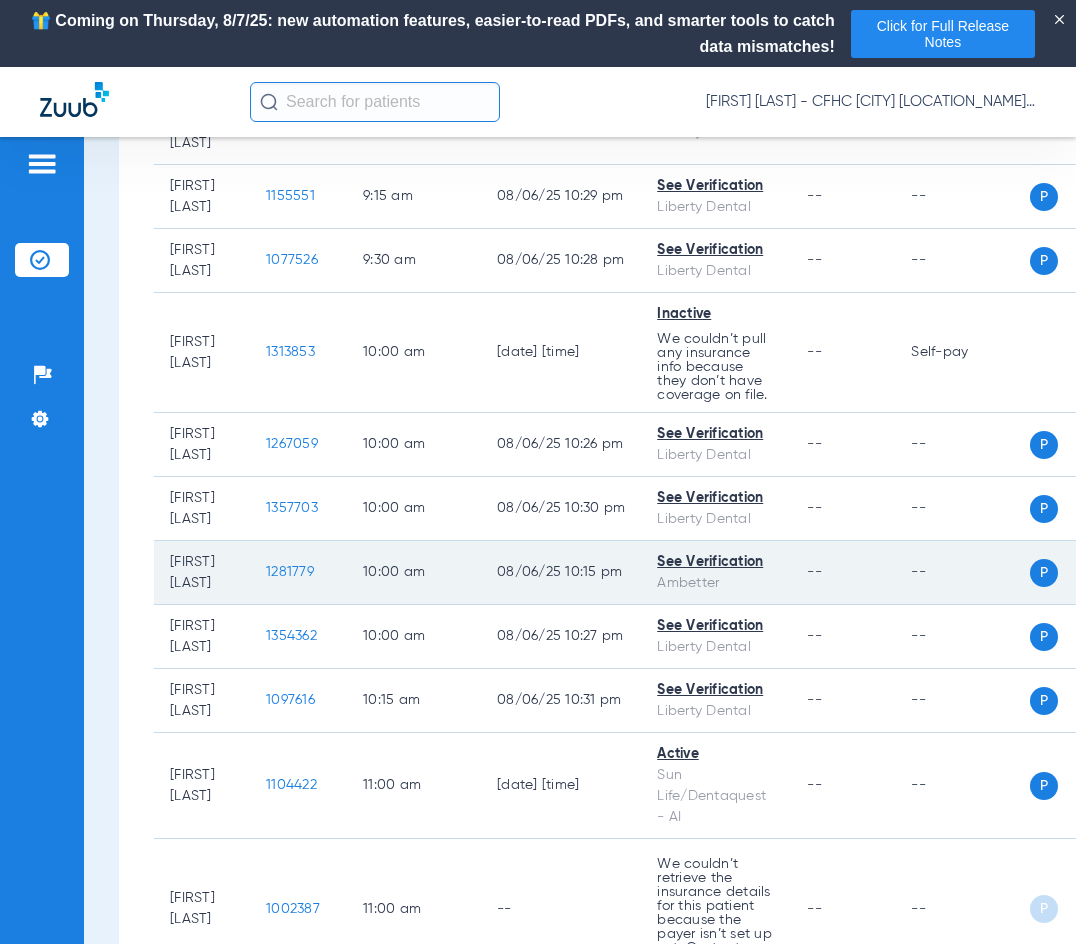 click on "1281779" 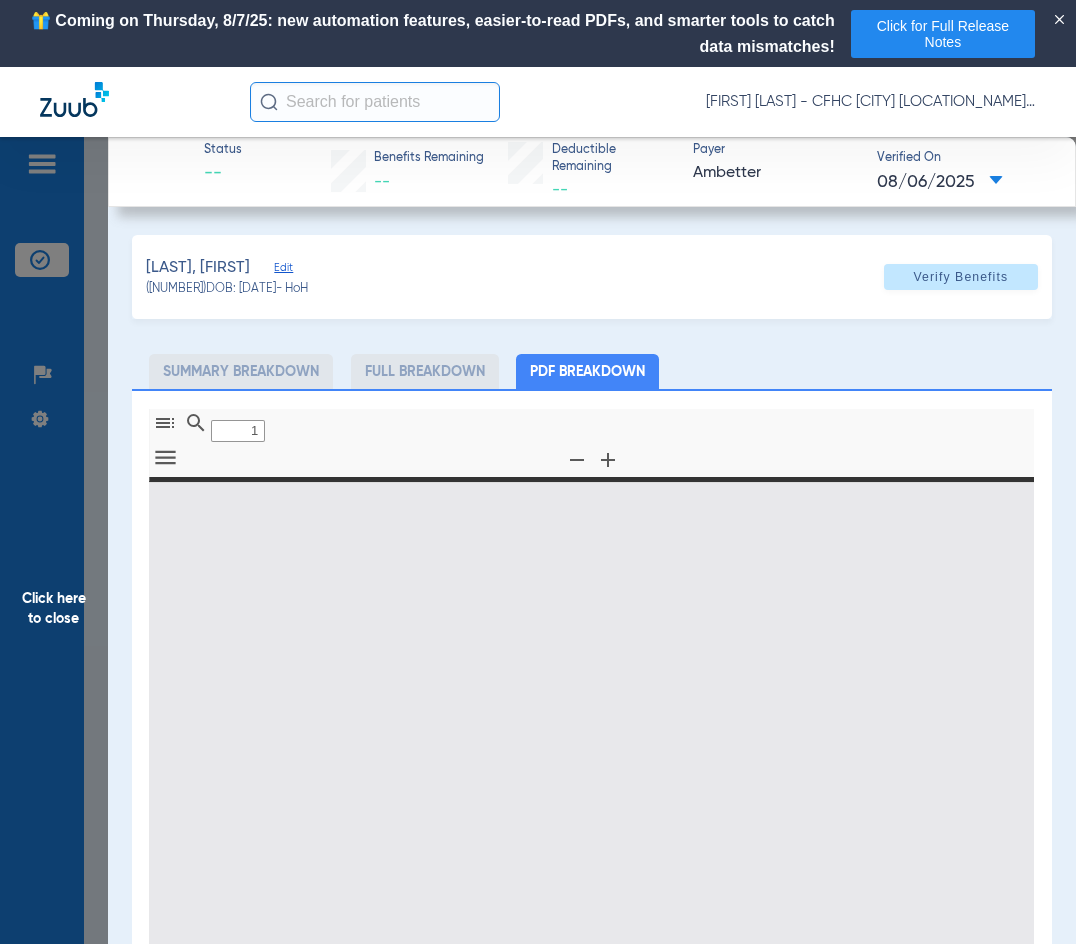 type on "0" 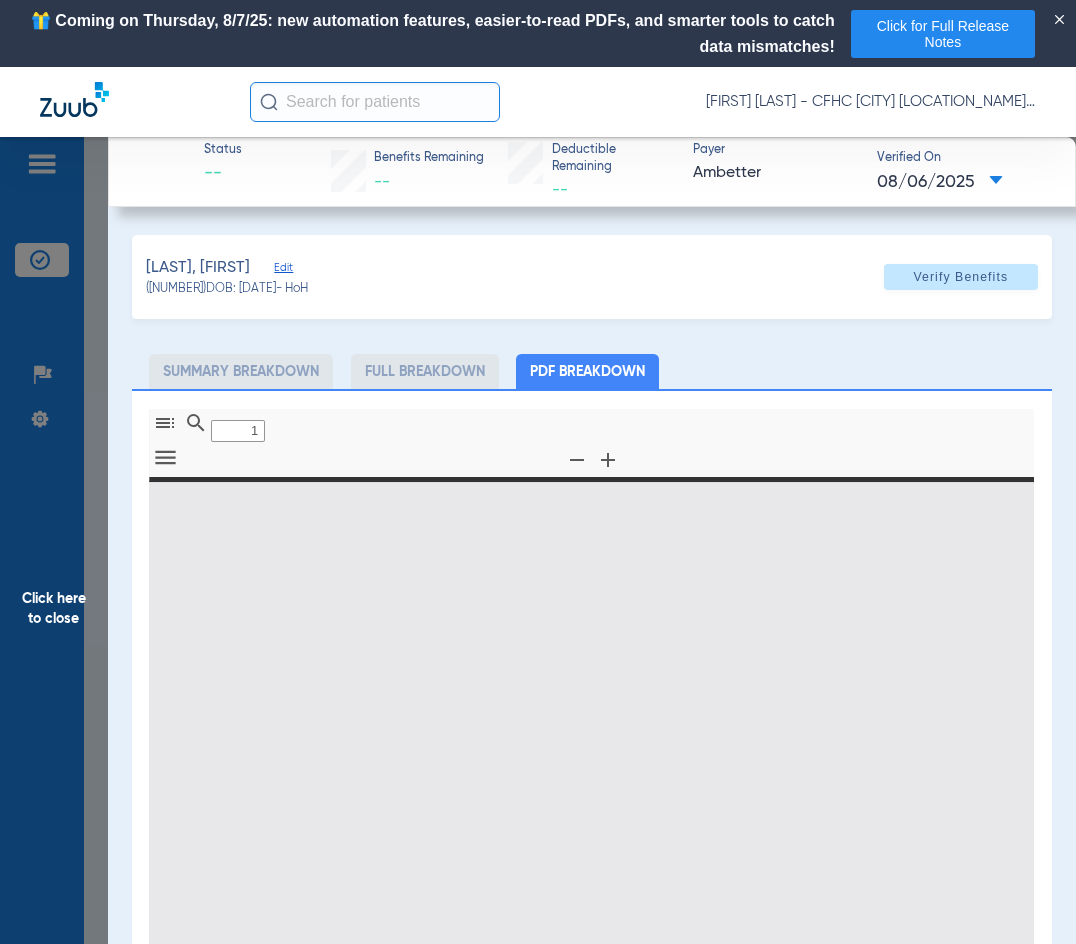 select on "page-width" 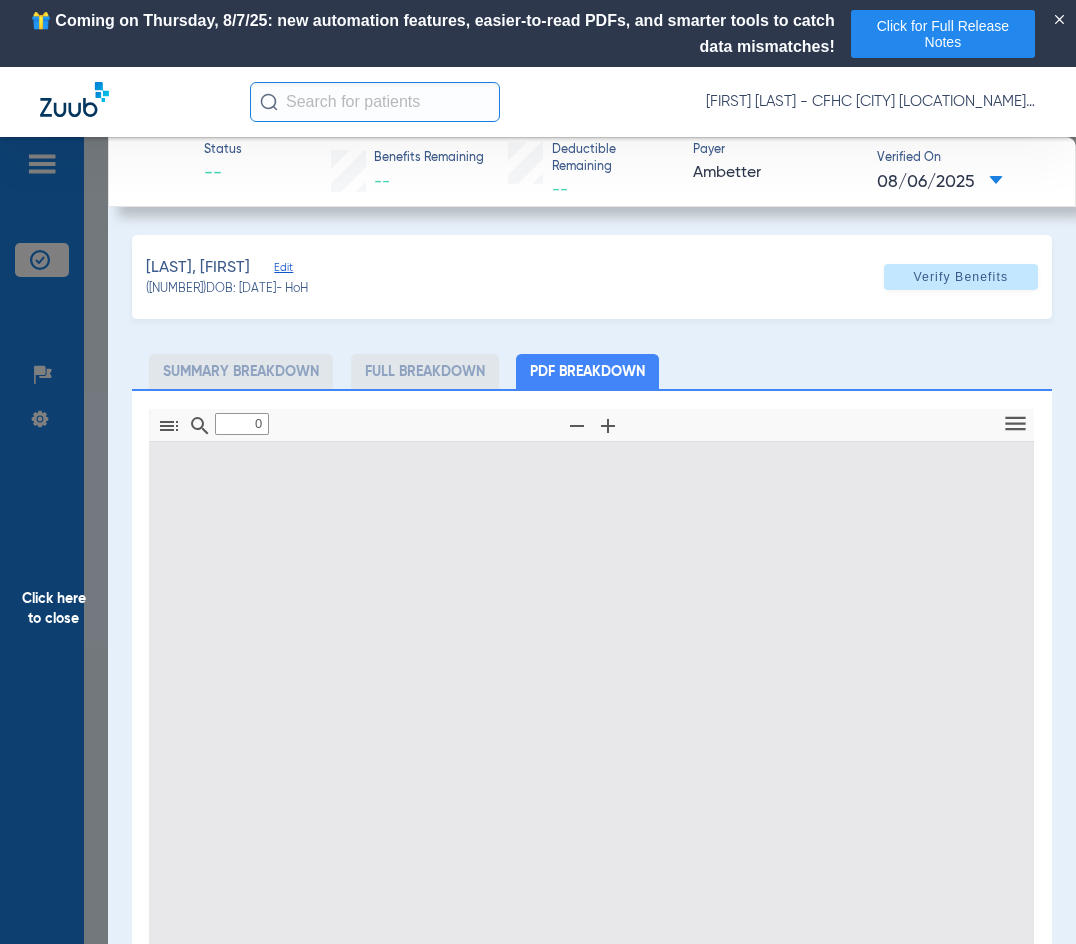 type on "1" 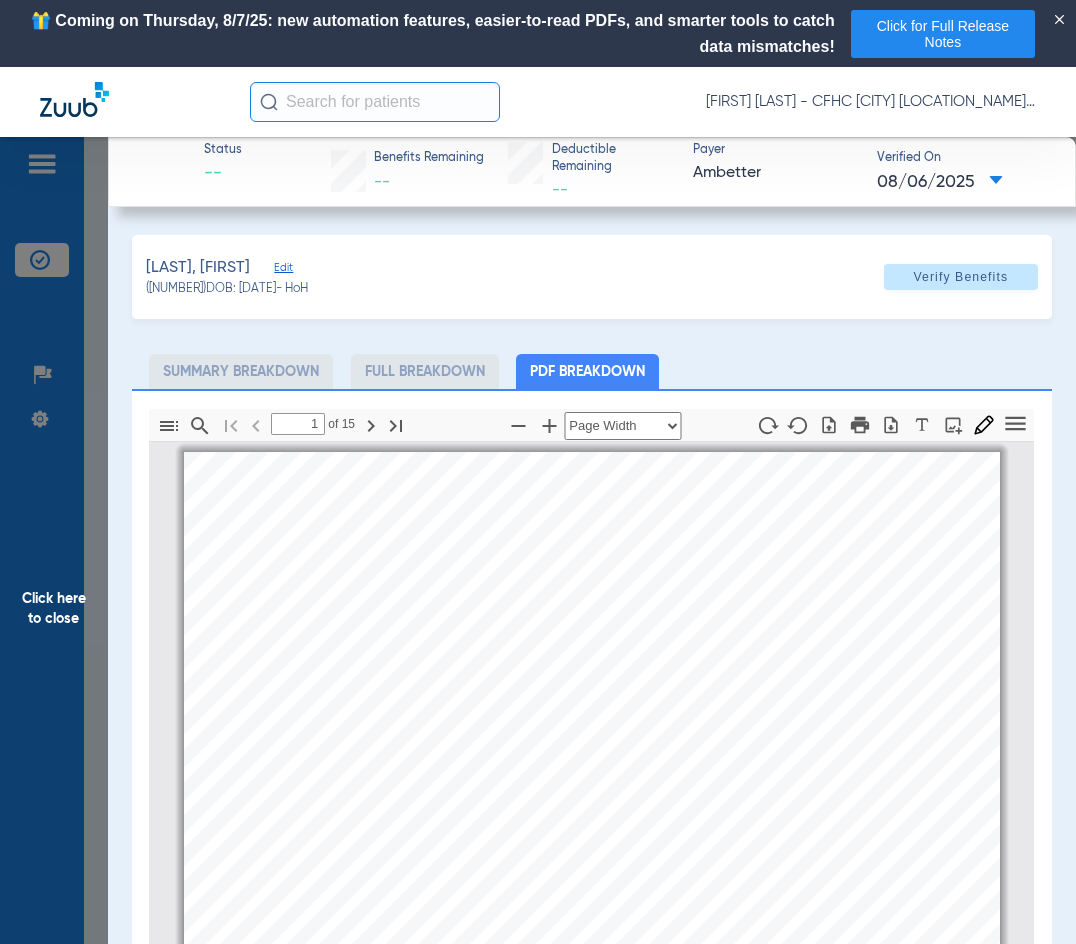 scroll, scrollTop: 10, scrollLeft: 0, axis: vertical 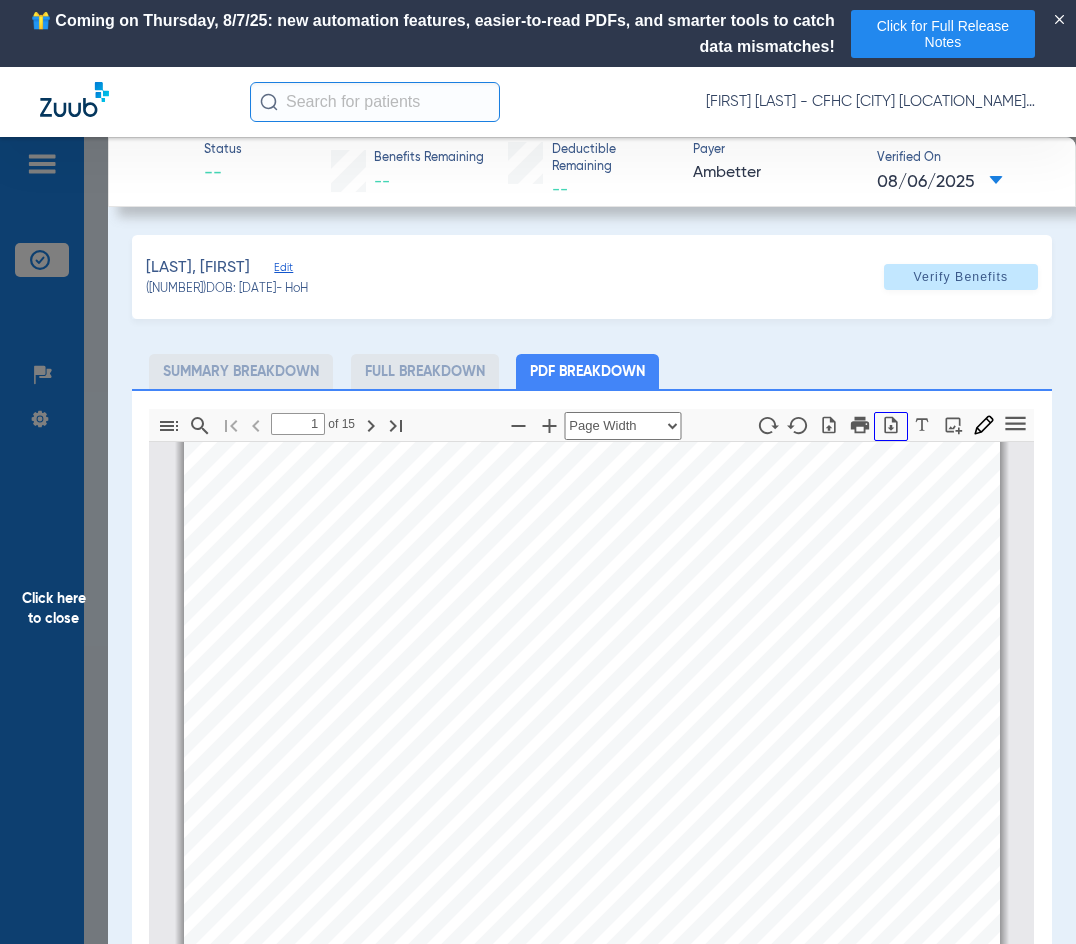 click 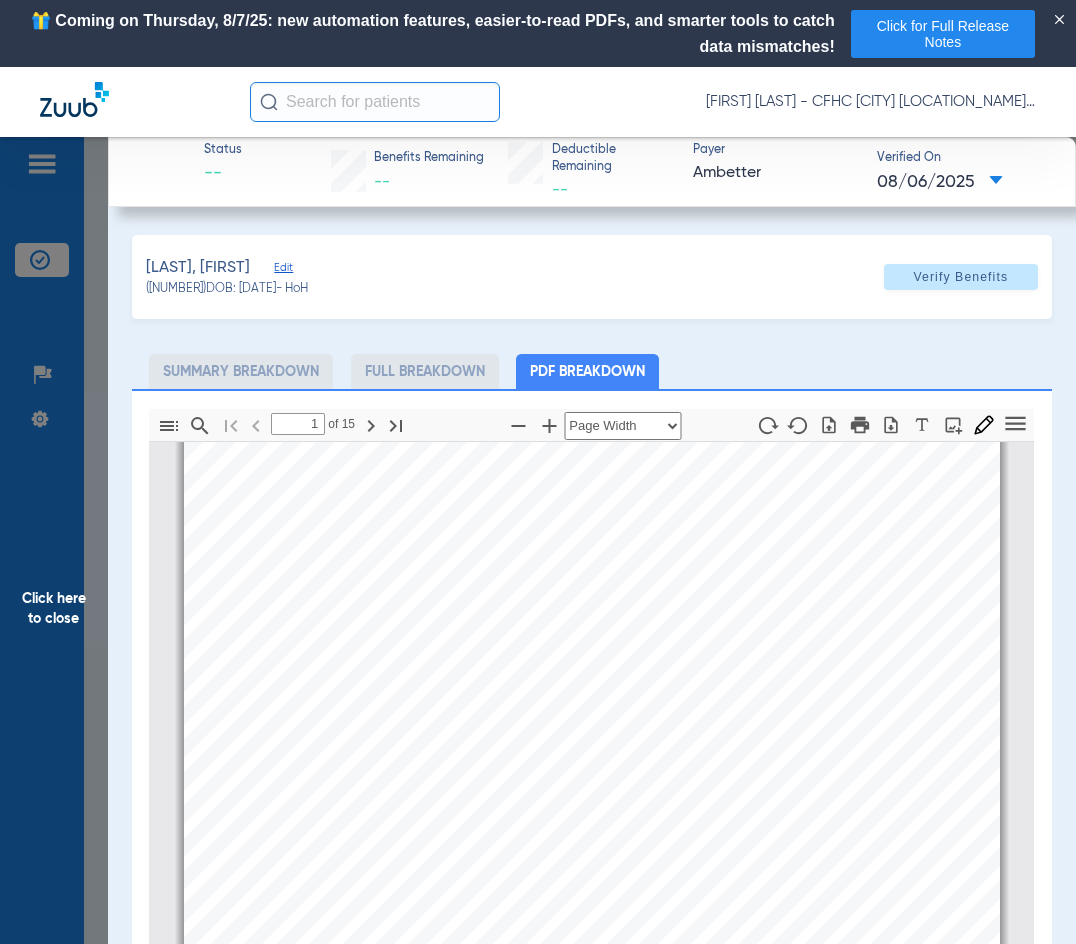 click on "Click here to close" 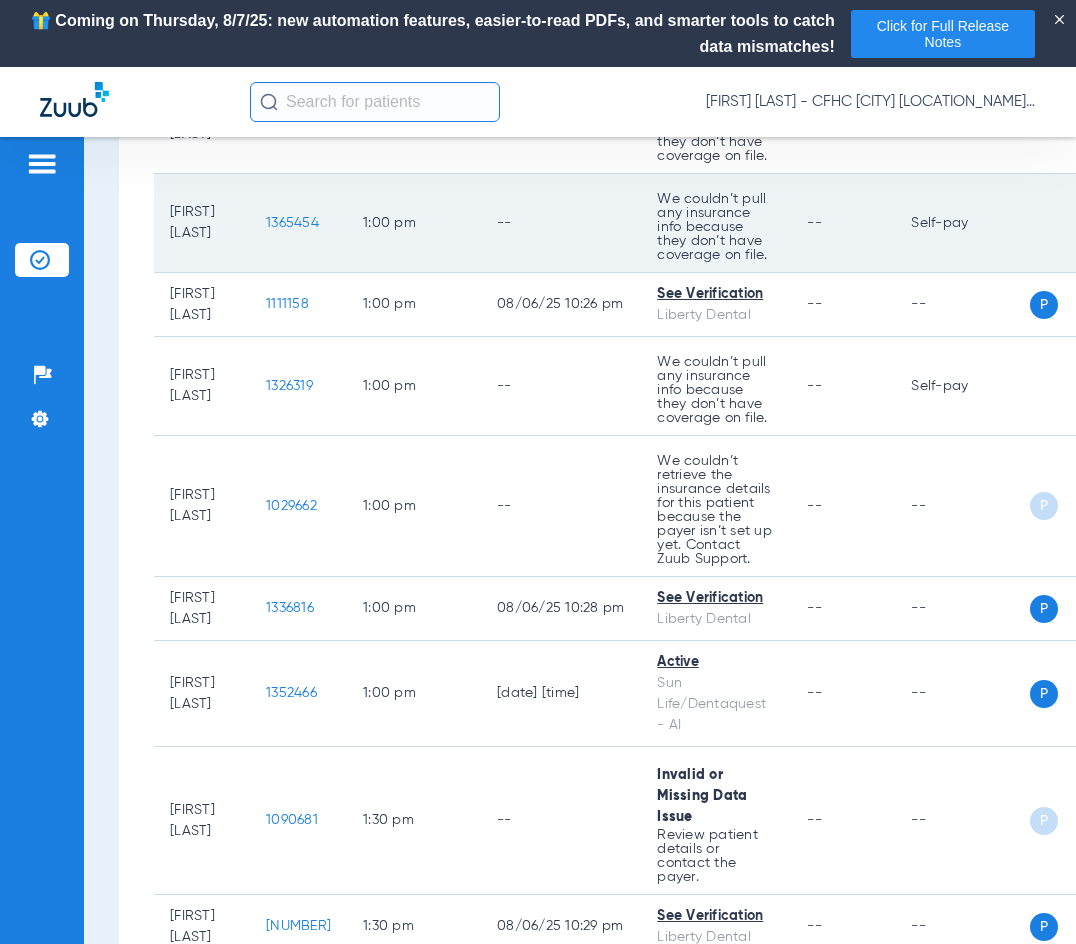 scroll, scrollTop: 3000, scrollLeft: 0, axis: vertical 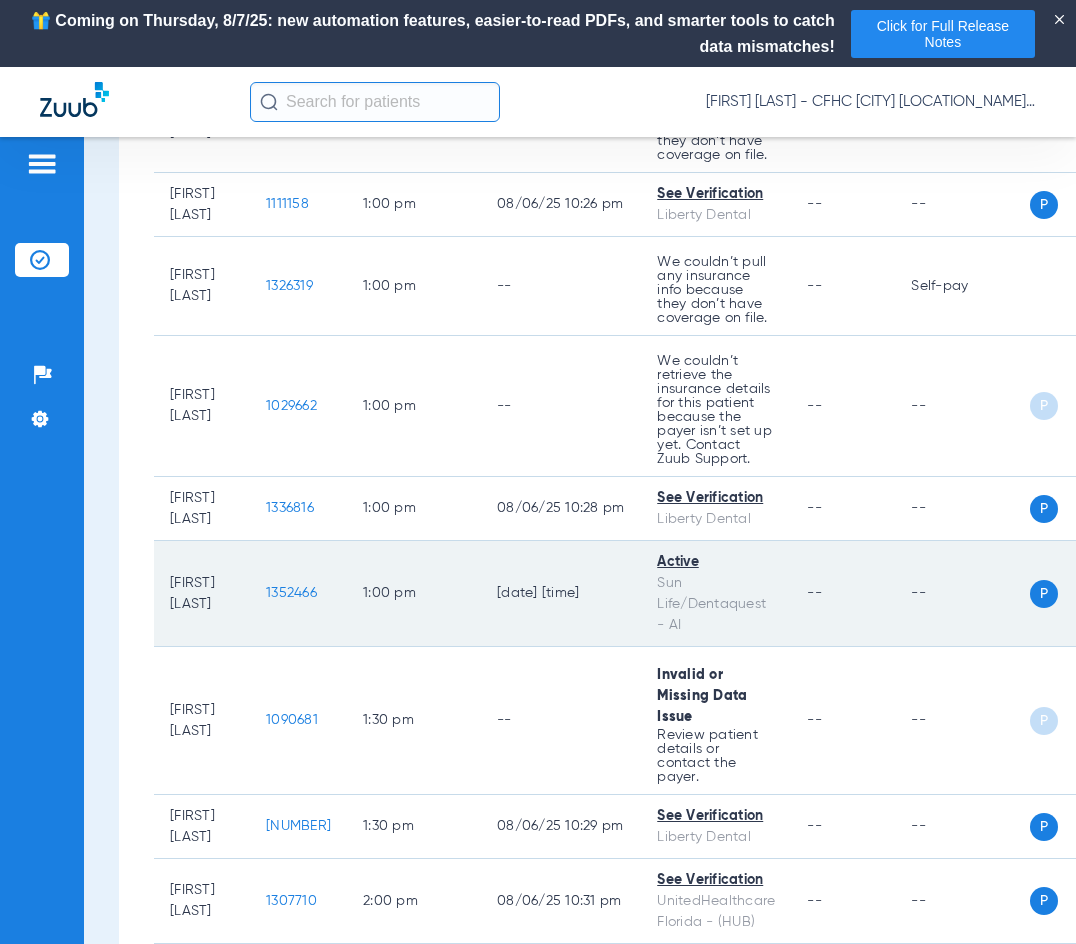 click on "1352466" 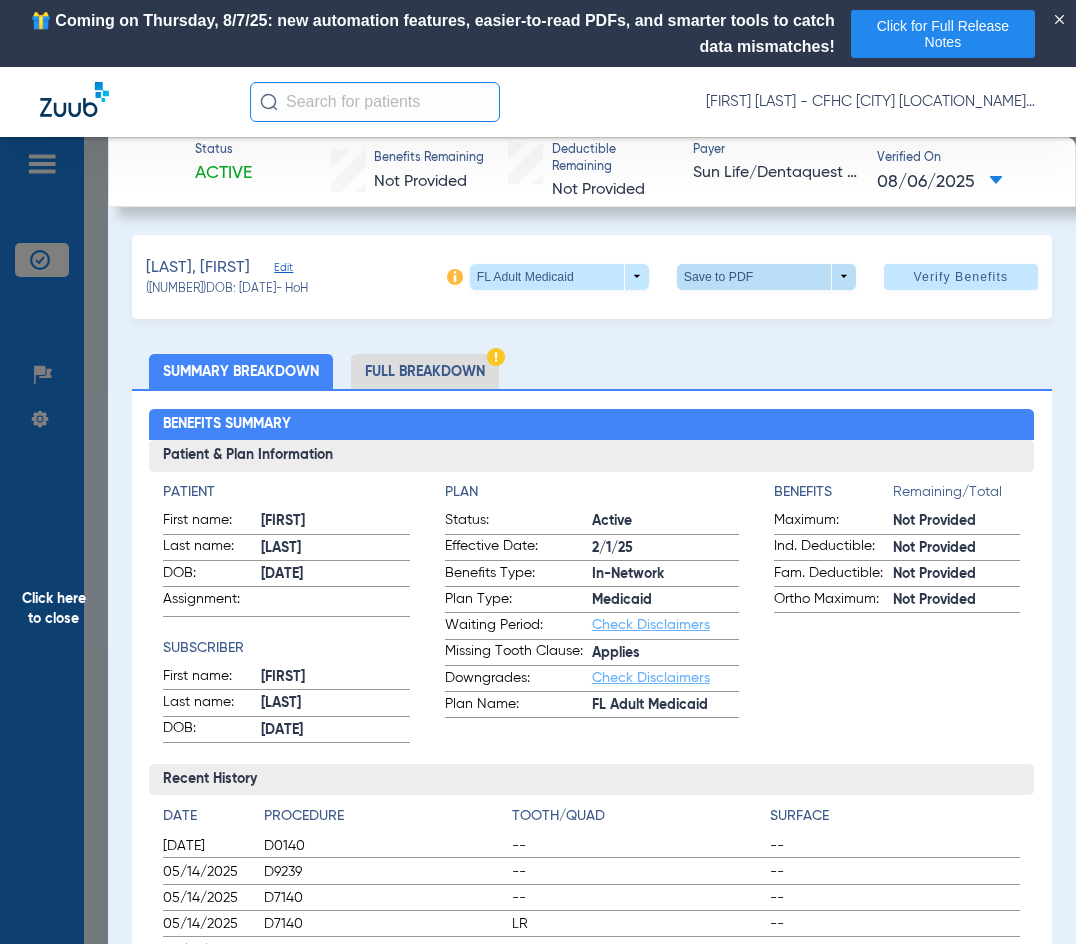 click 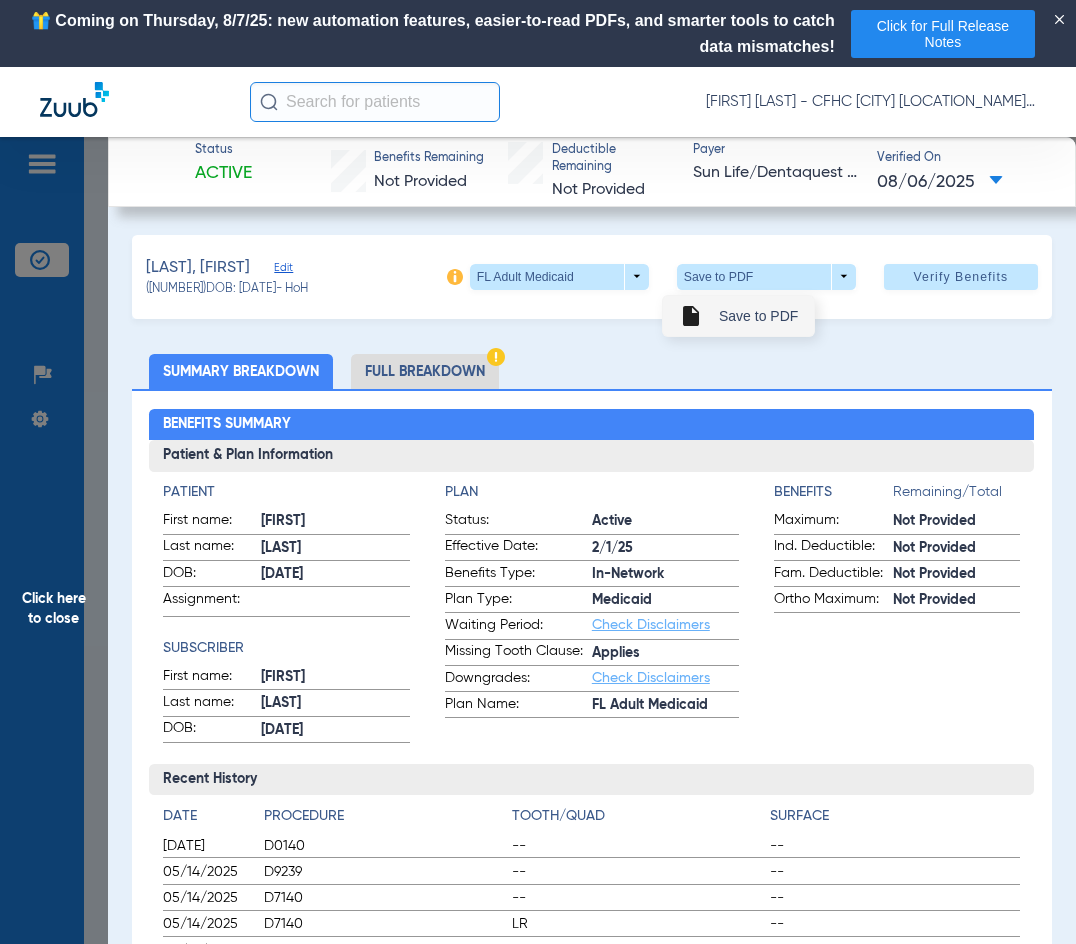 click on "insert_drive_file  Save to PDF" at bounding box center [738, 316] 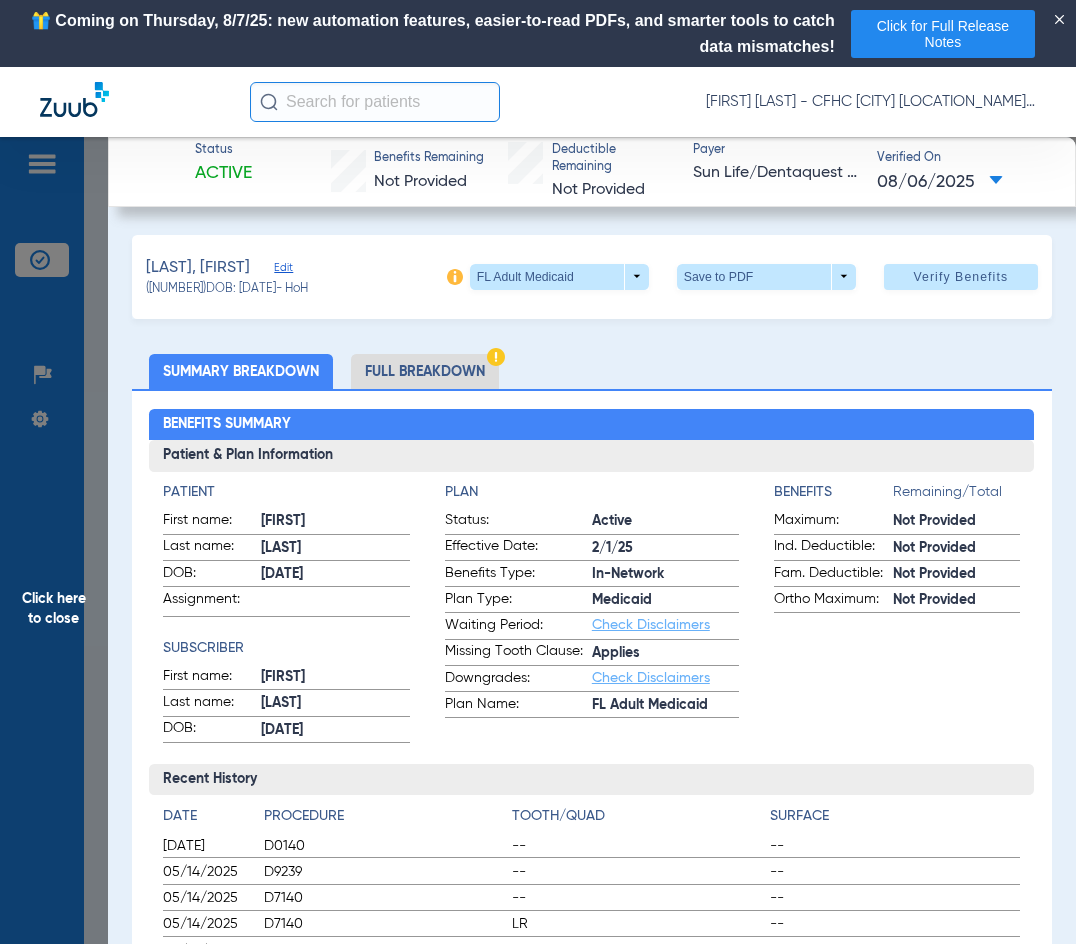 click on "Click here to close" 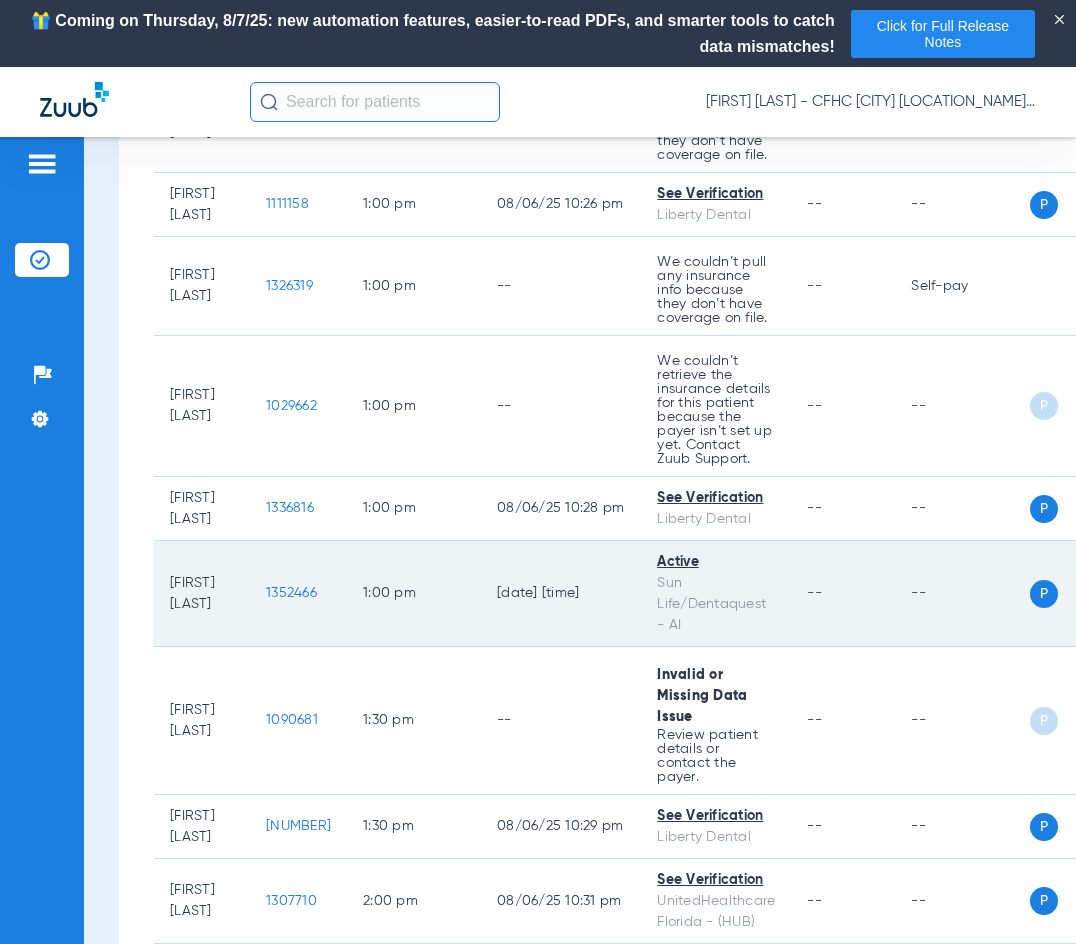 scroll, scrollTop: 3100, scrollLeft: 0, axis: vertical 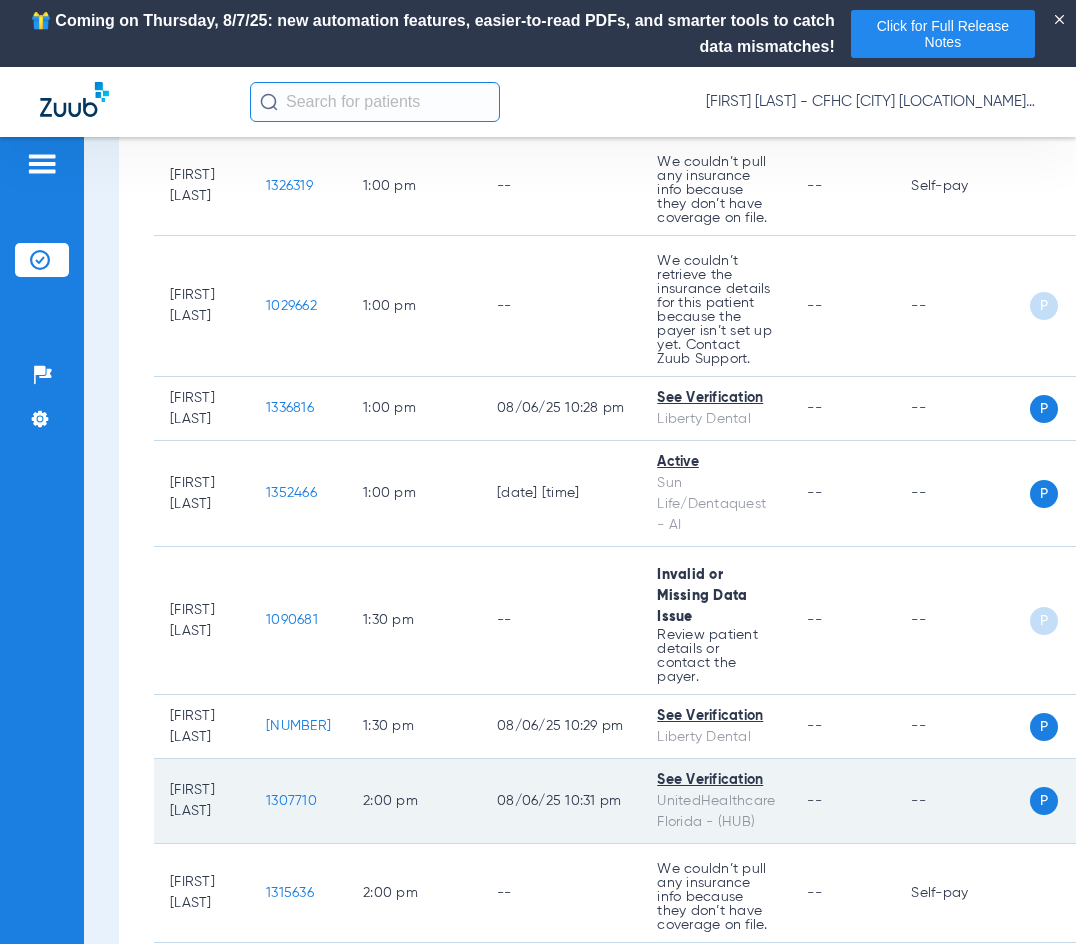 click on "1307710" 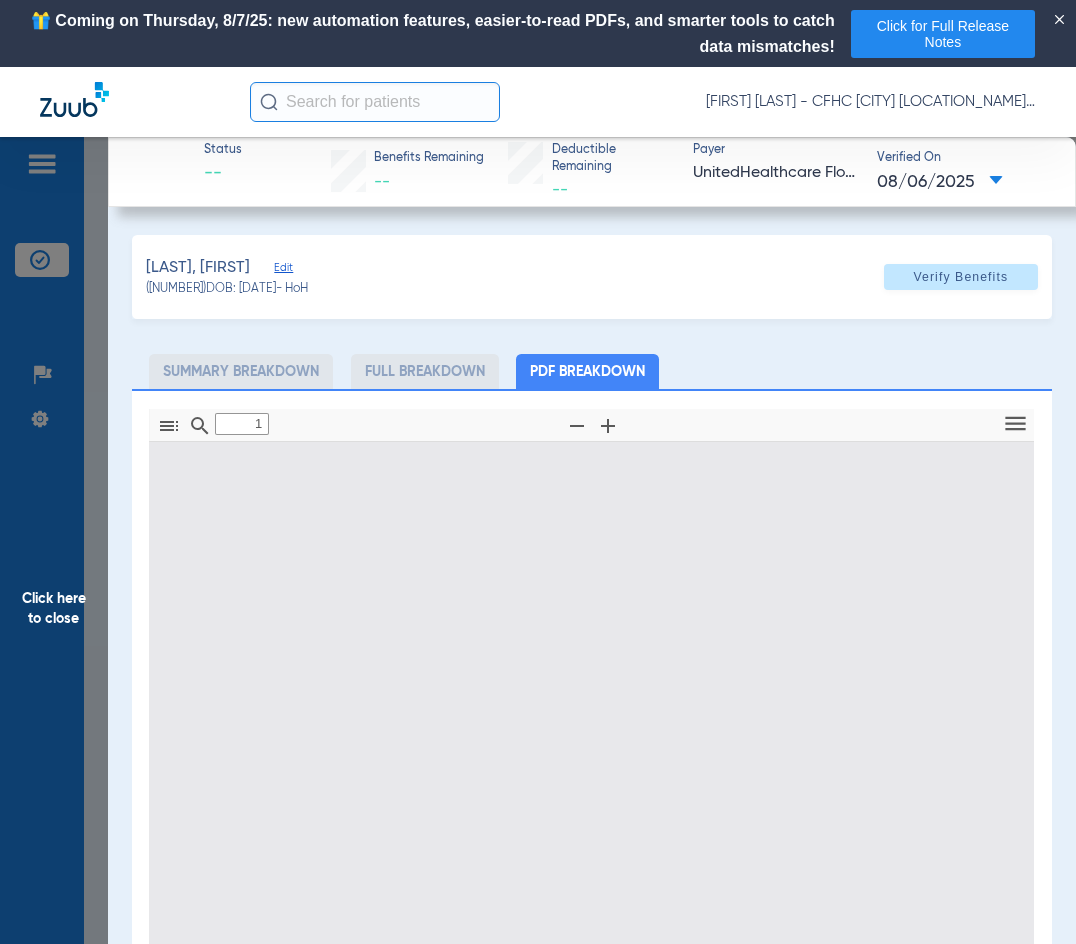 type on "0" 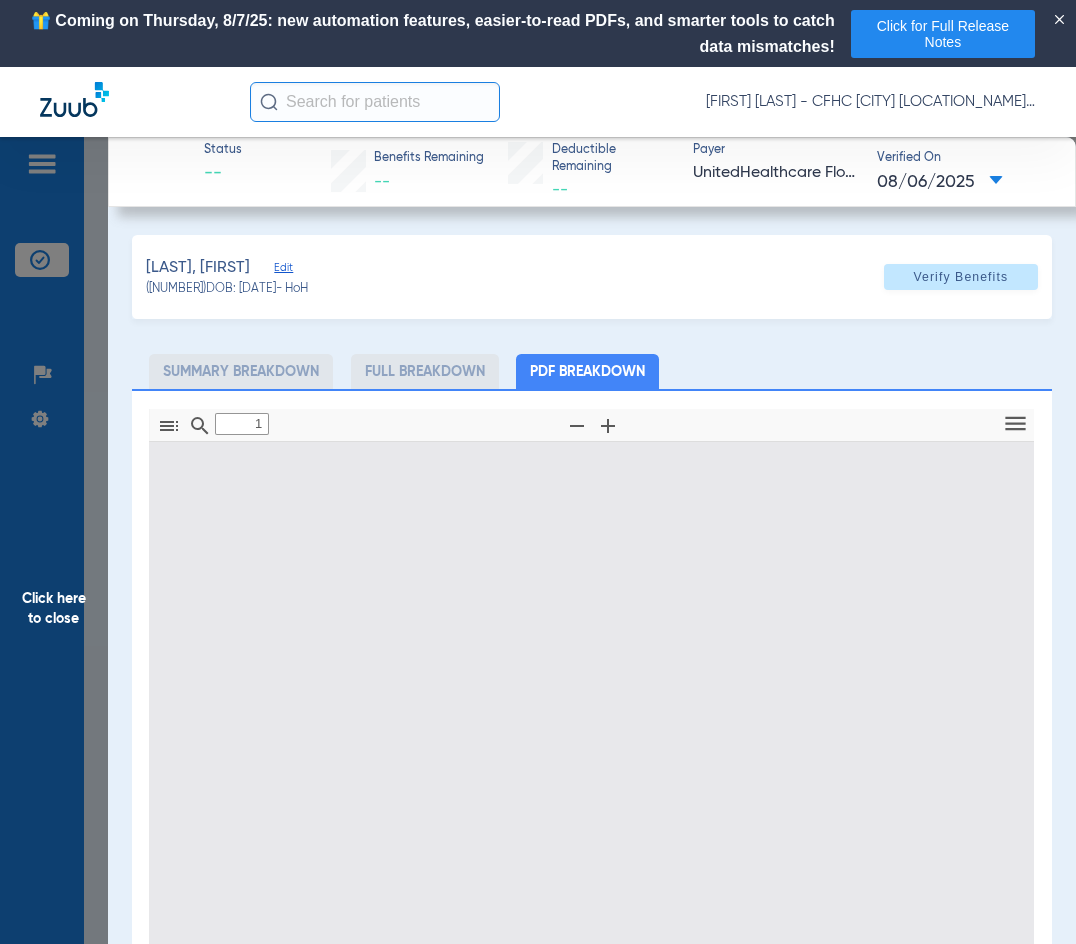 select on "page-width" 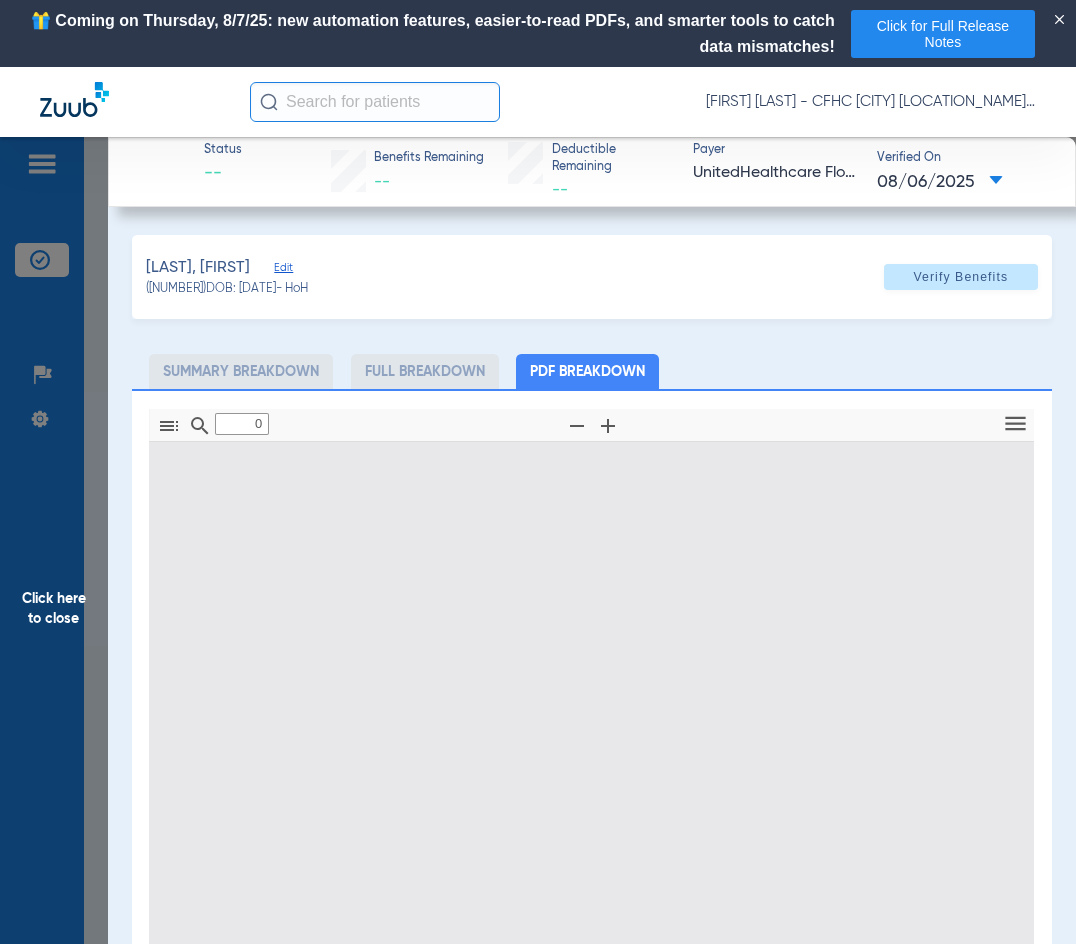 type on "1" 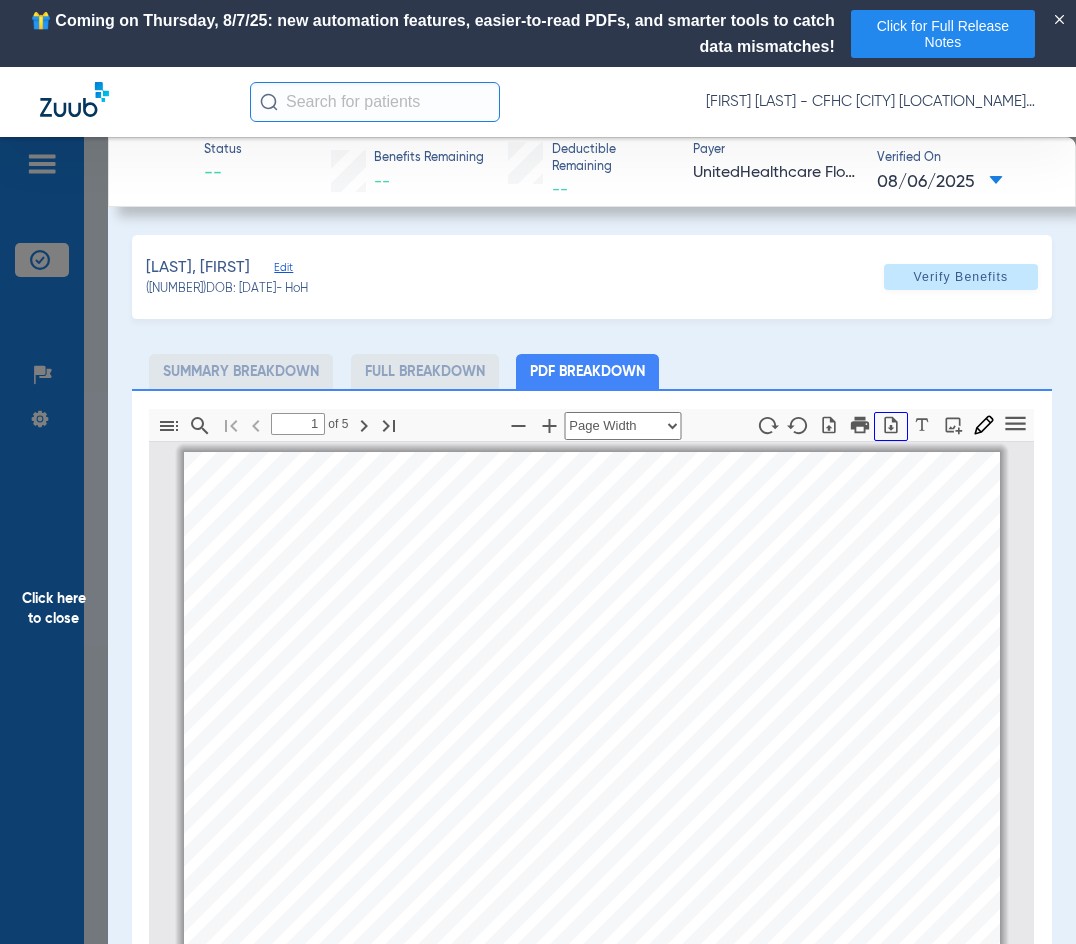 scroll, scrollTop: 10, scrollLeft: 0, axis: vertical 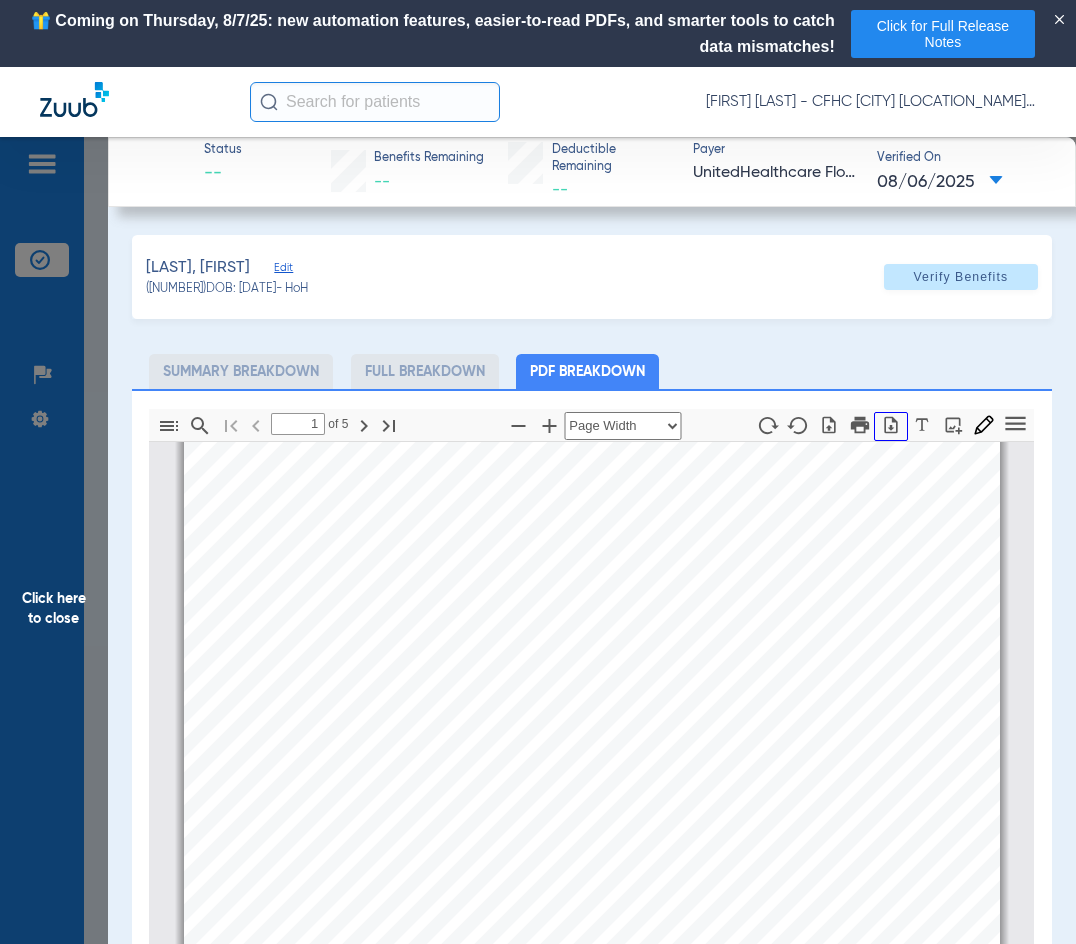 click 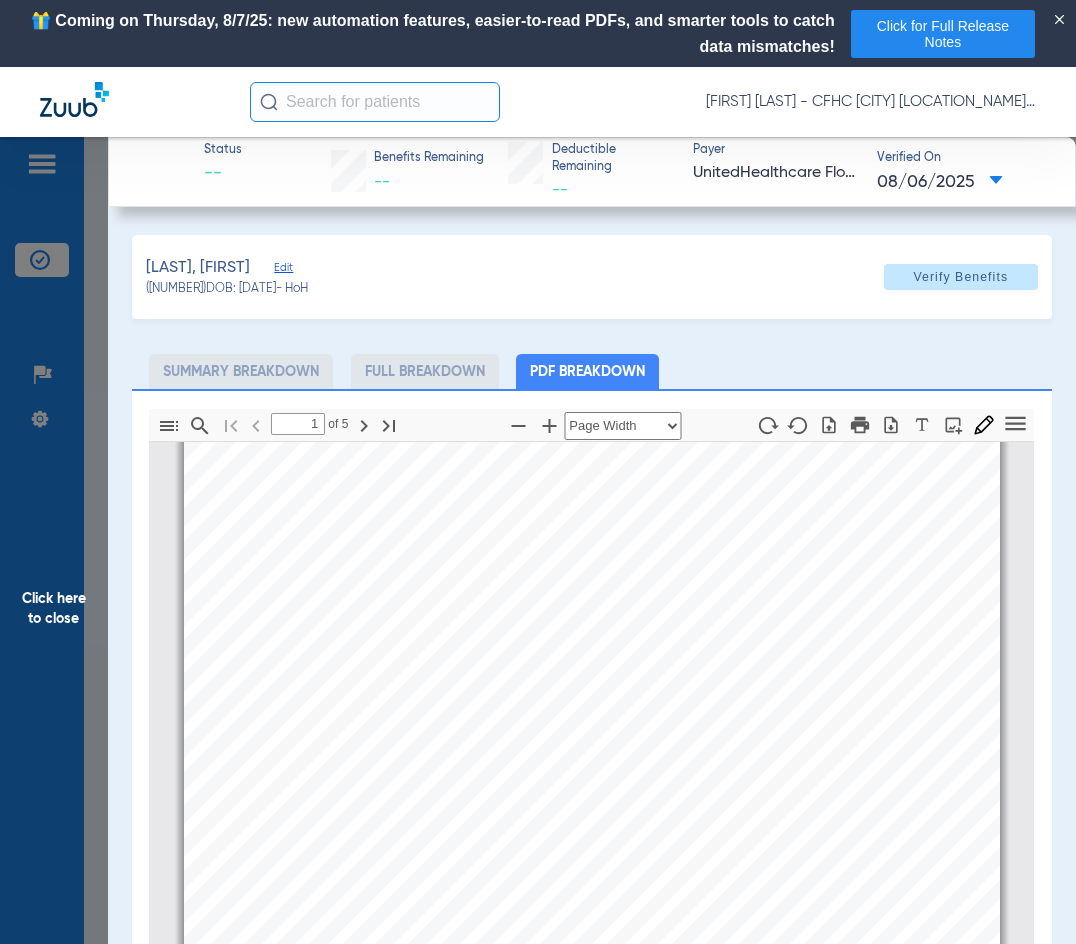 click on "Click here to close" 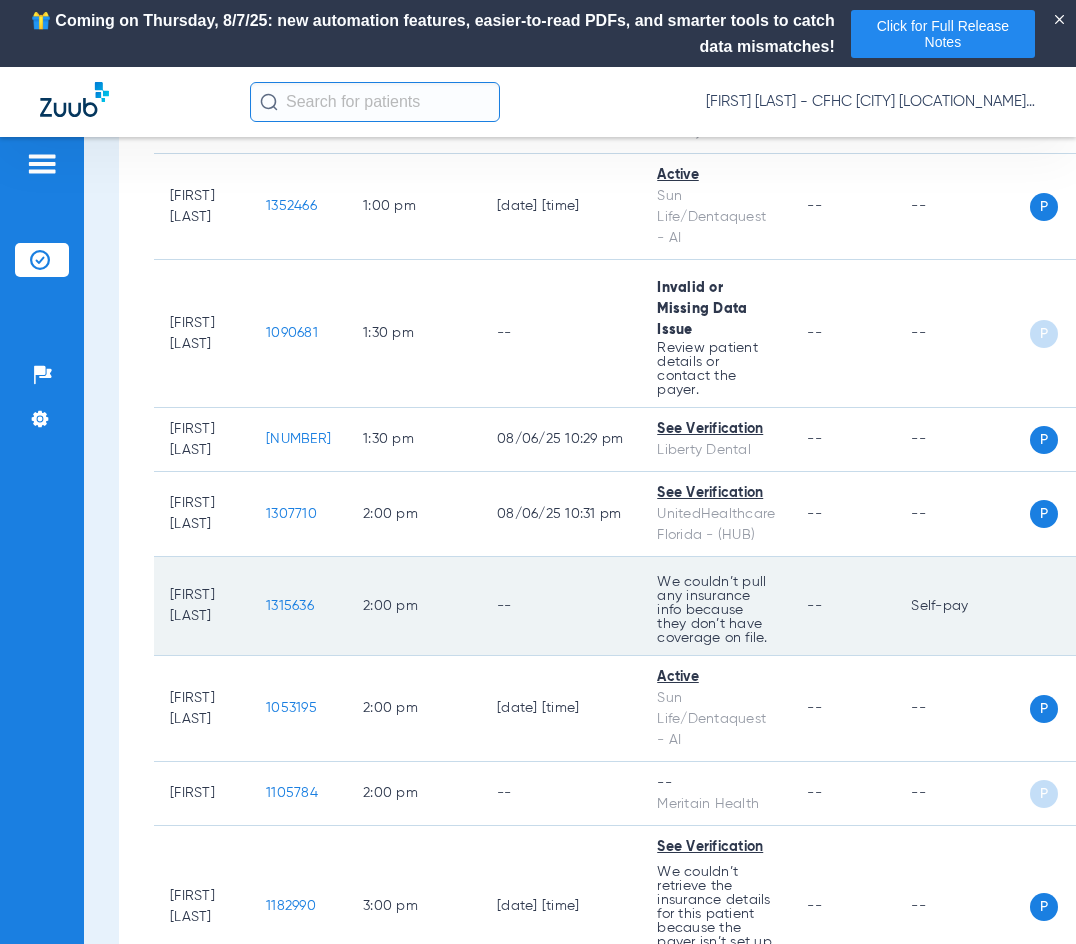 scroll, scrollTop: 3400, scrollLeft: 0, axis: vertical 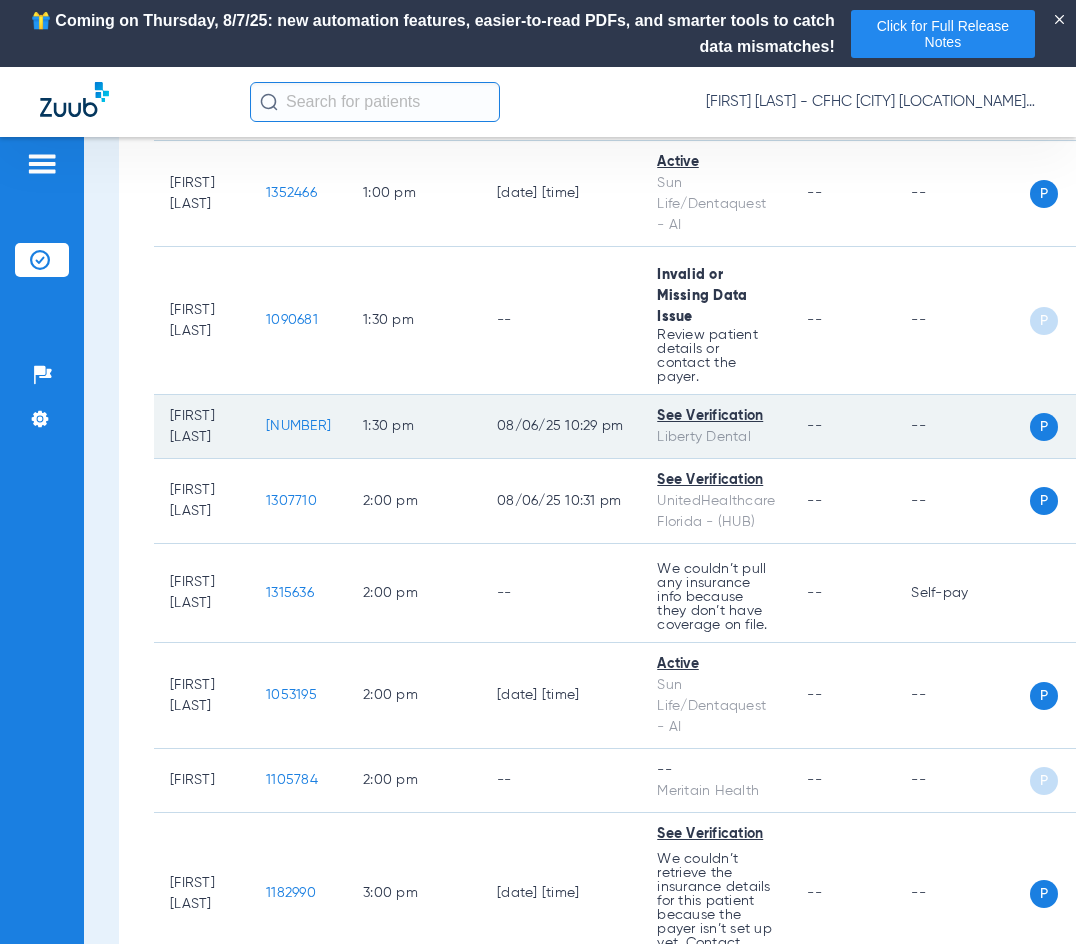 click on "1049465" 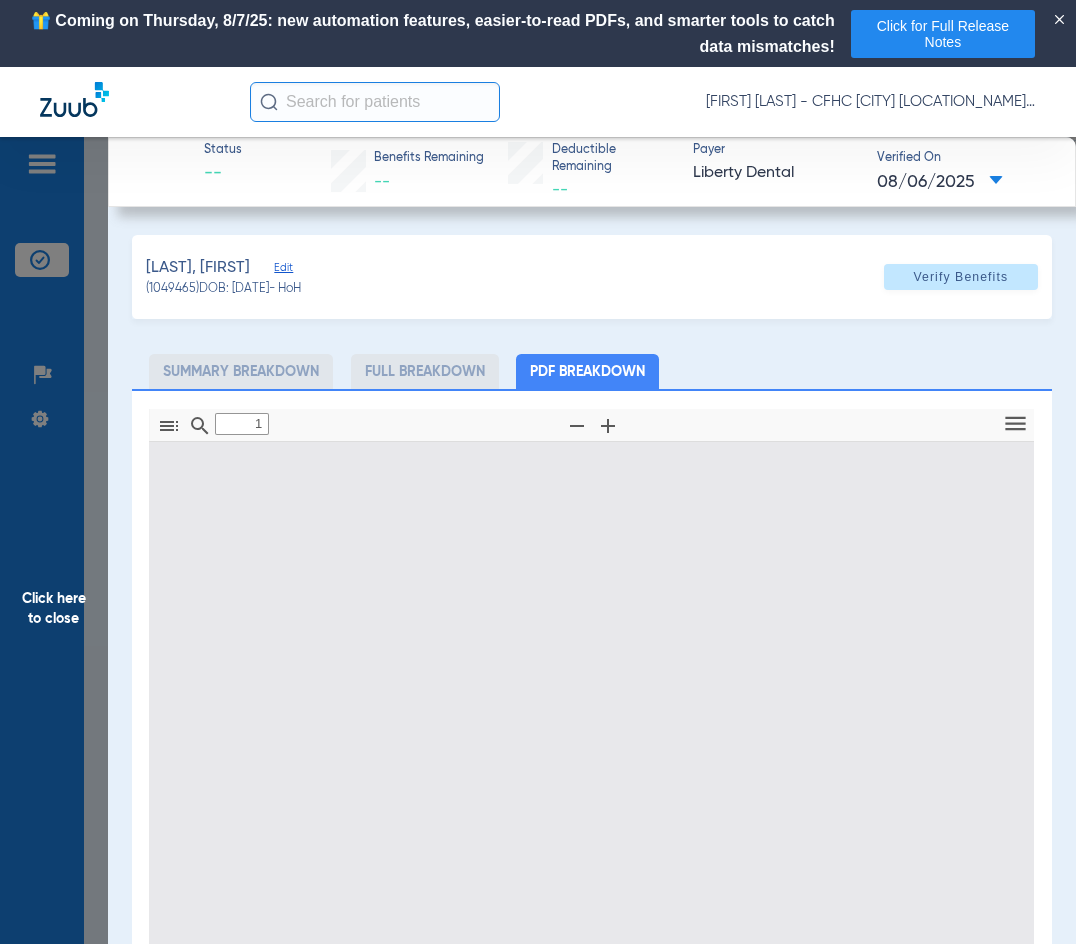 type on "0" 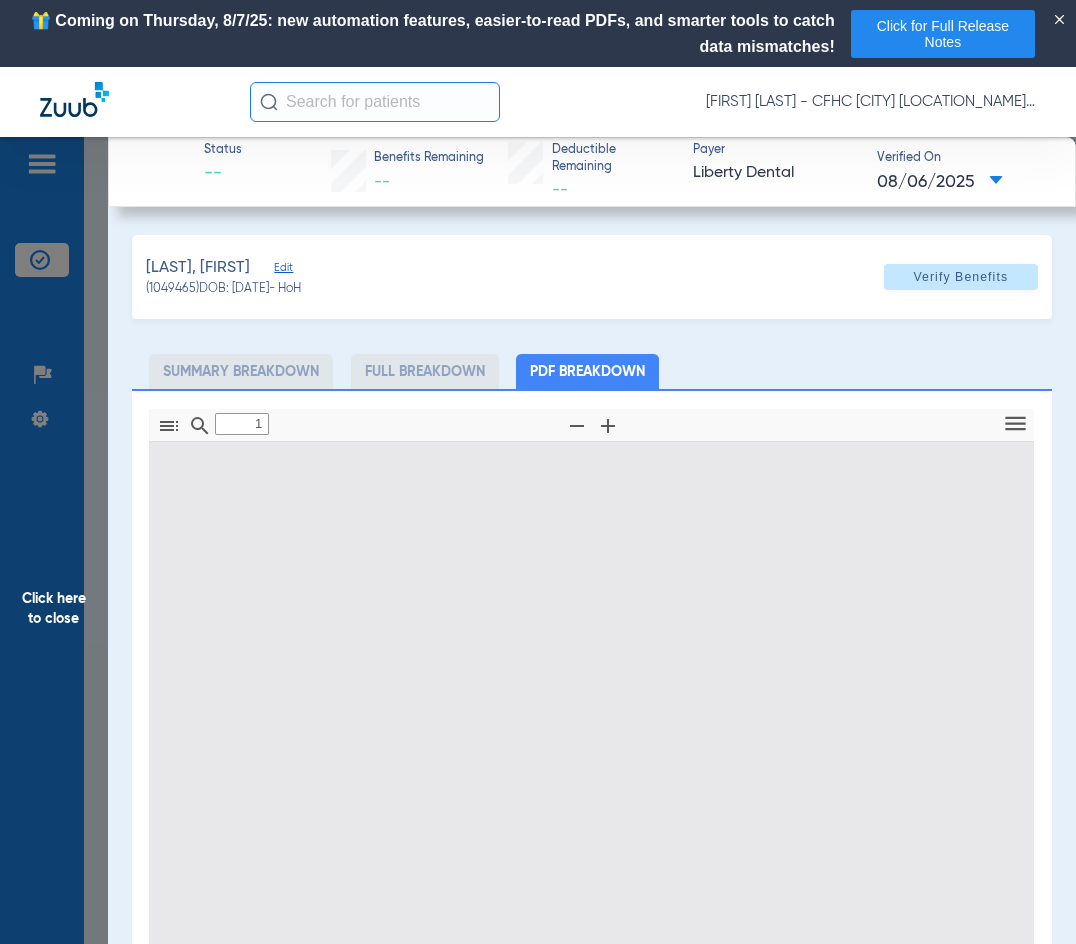 select on "page-width" 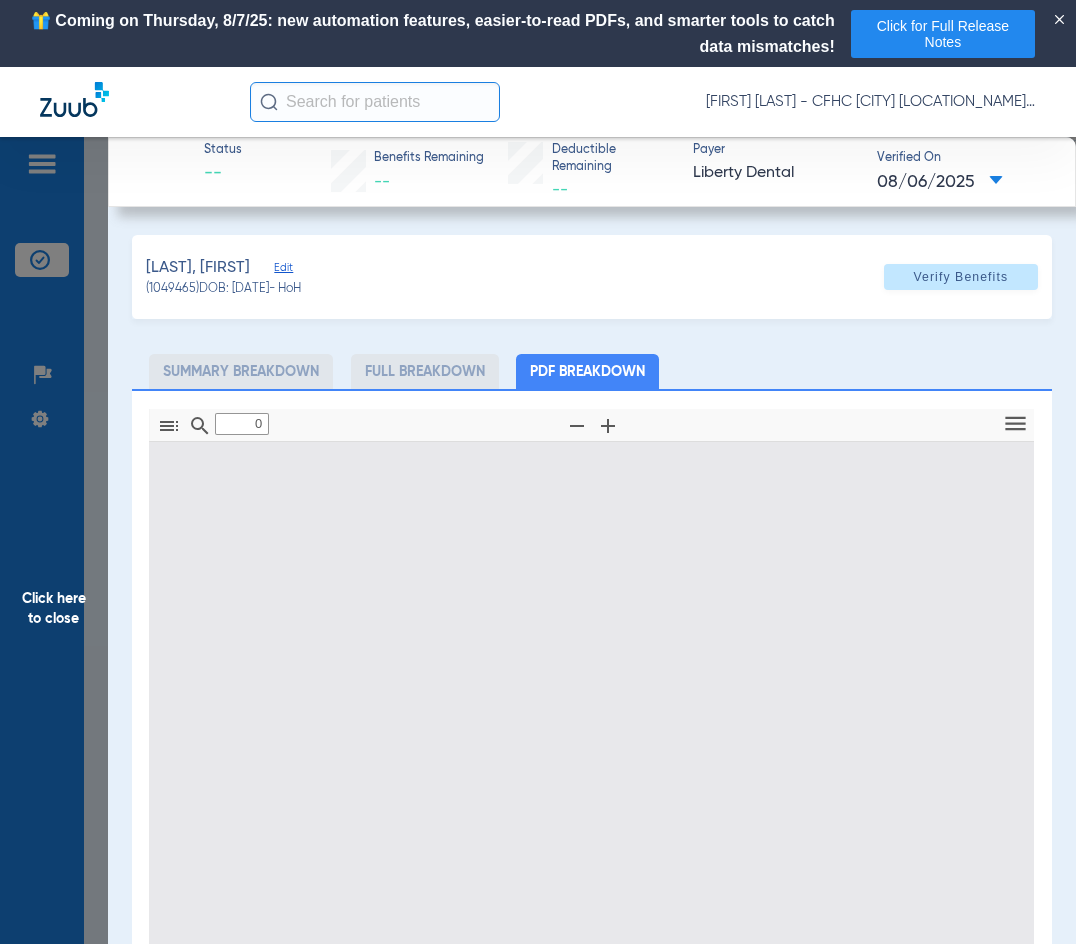 type on "1" 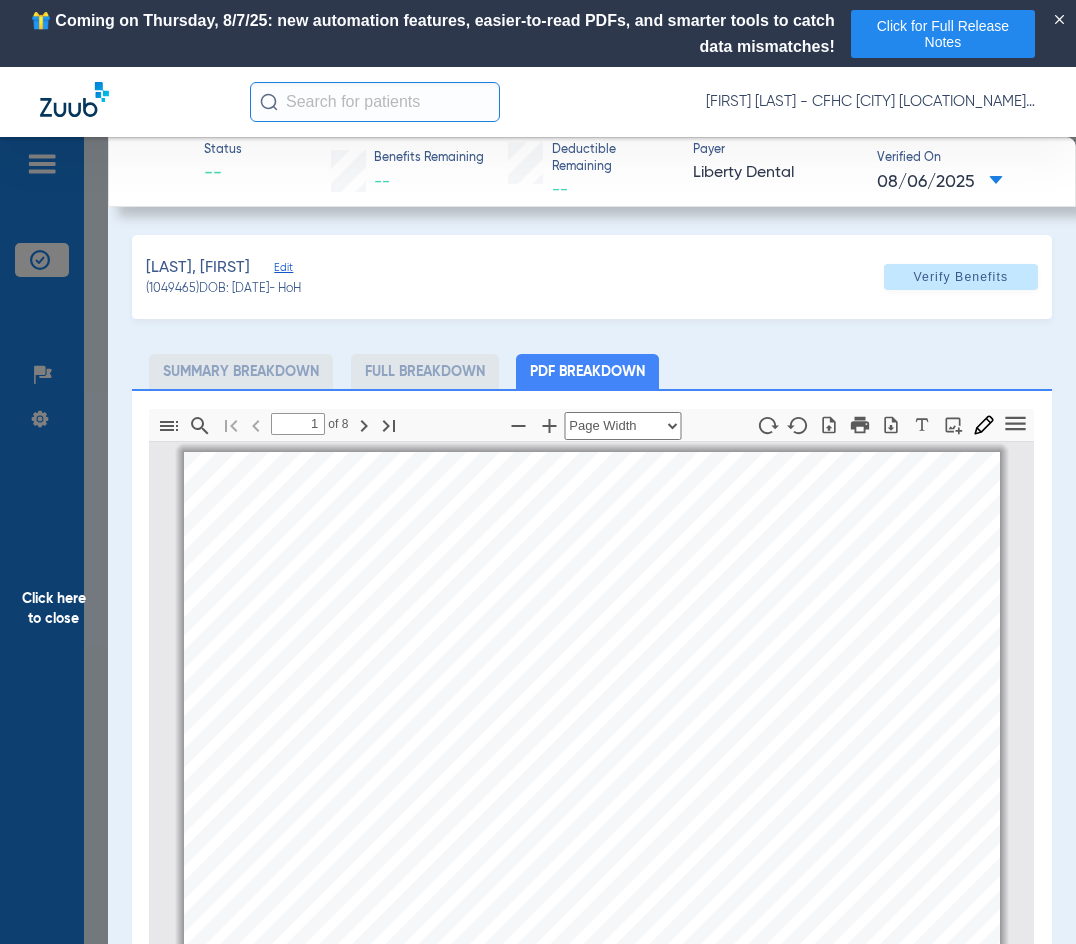 scroll, scrollTop: 10, scrollLeft: 0, axis: vertical 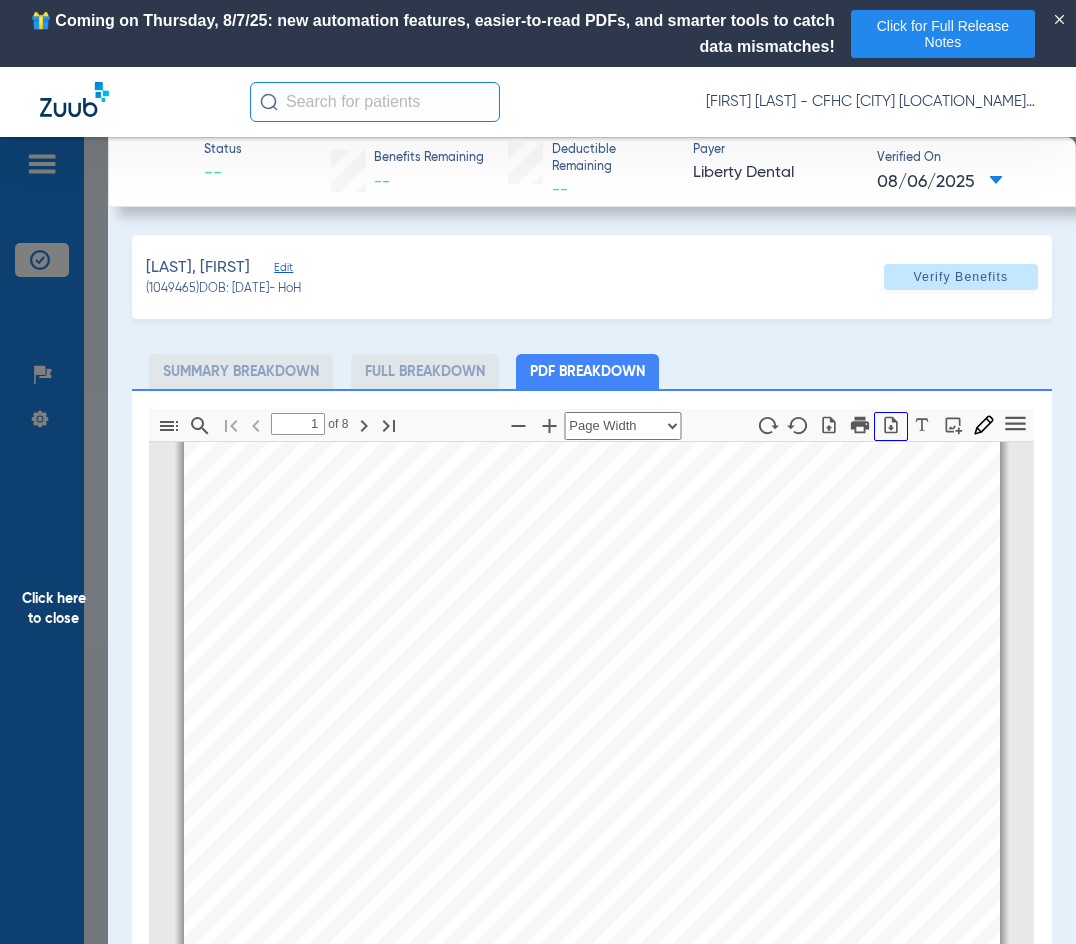 click 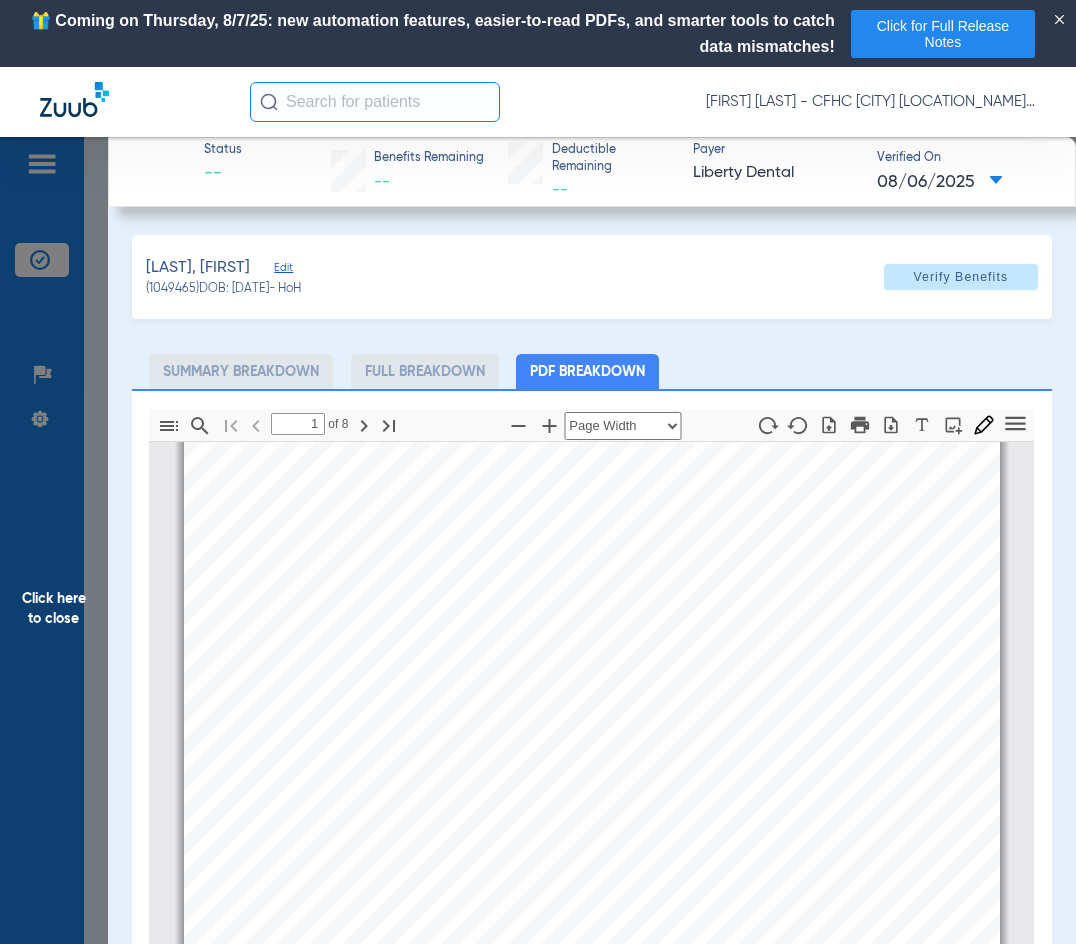 click on "Click here to close" 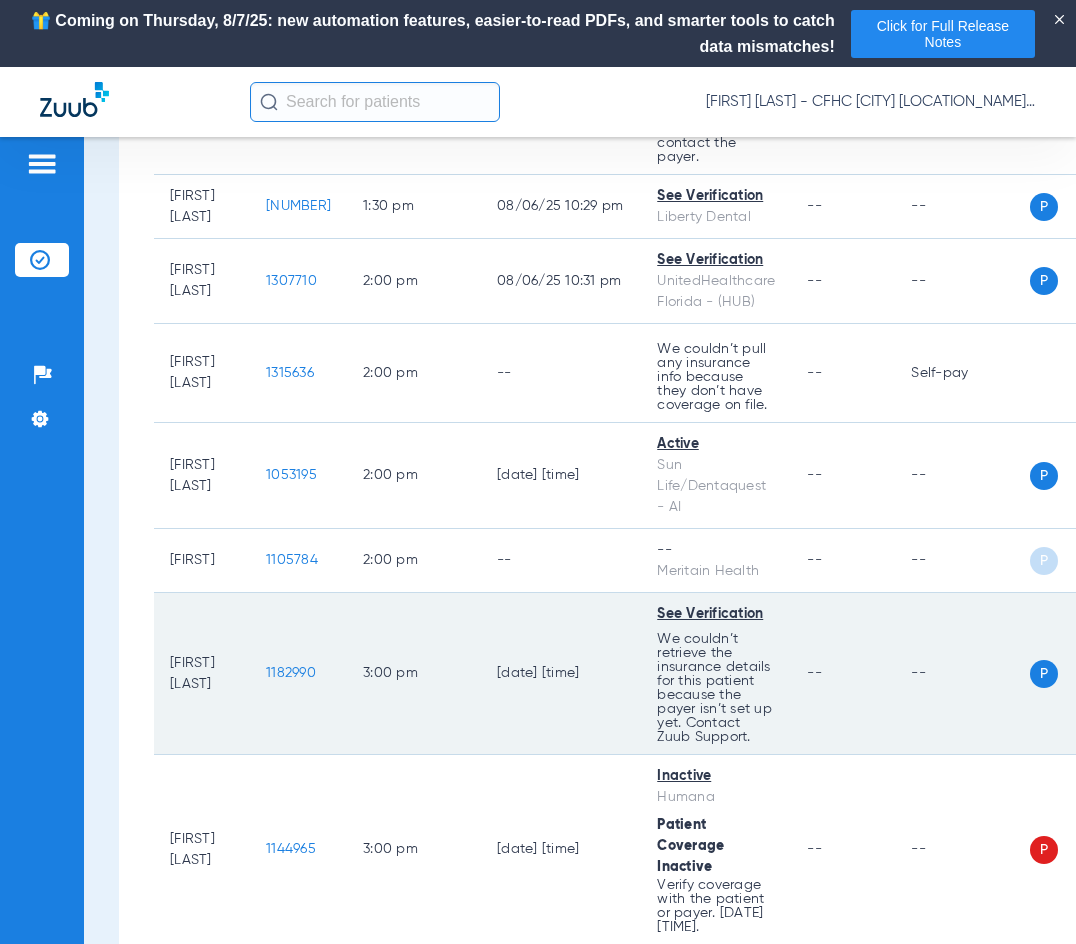 scroll, scrollTop: 3700, scrollLeft: 0, axis: vertical 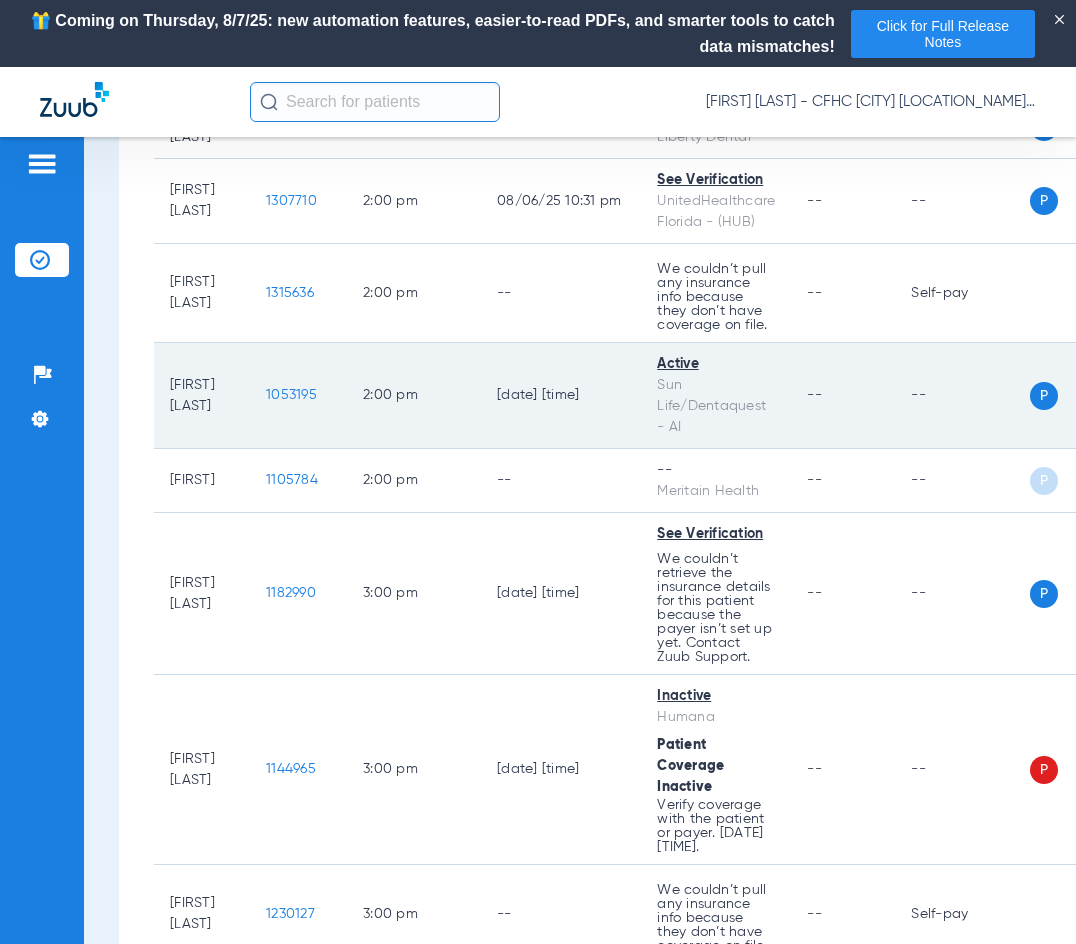 click on "1053195" 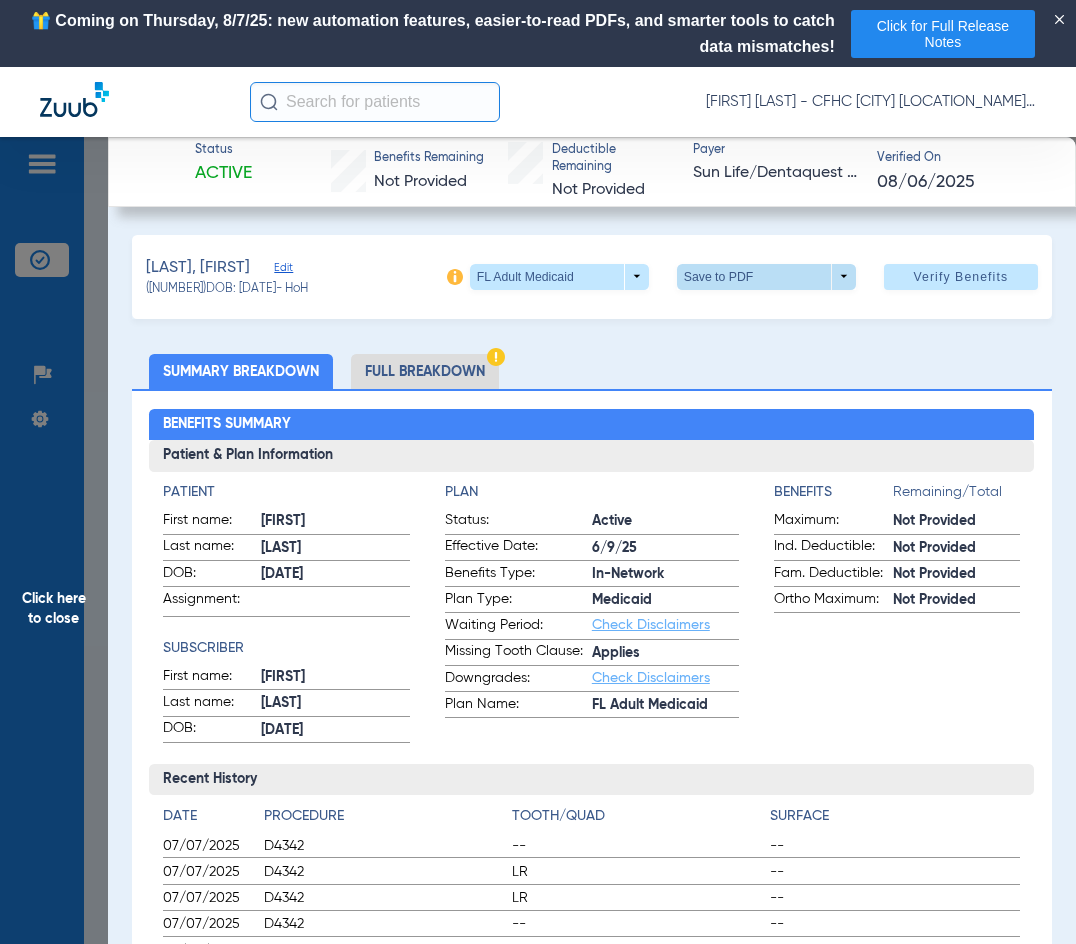 click 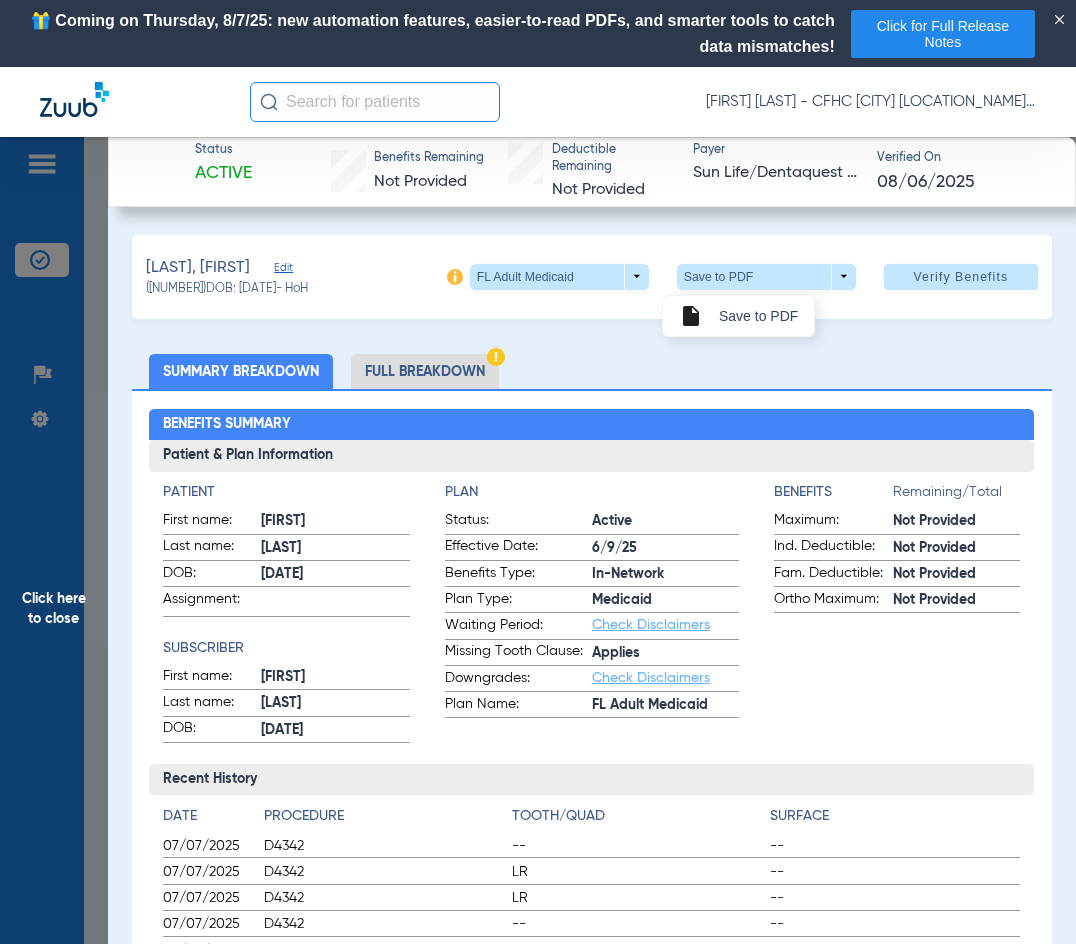 click on "insert_drive_file  Save to PDF" at bounding box center (738, 316) 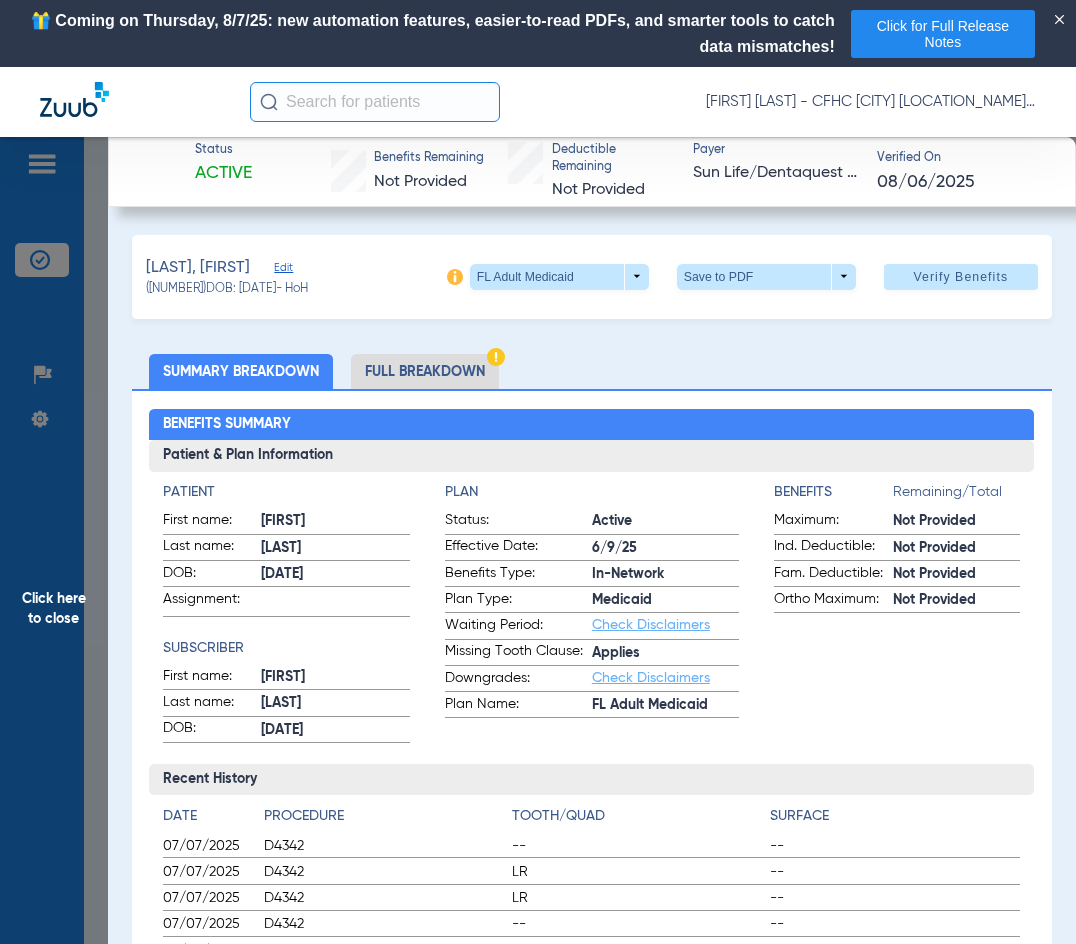 click on "Click here to close" 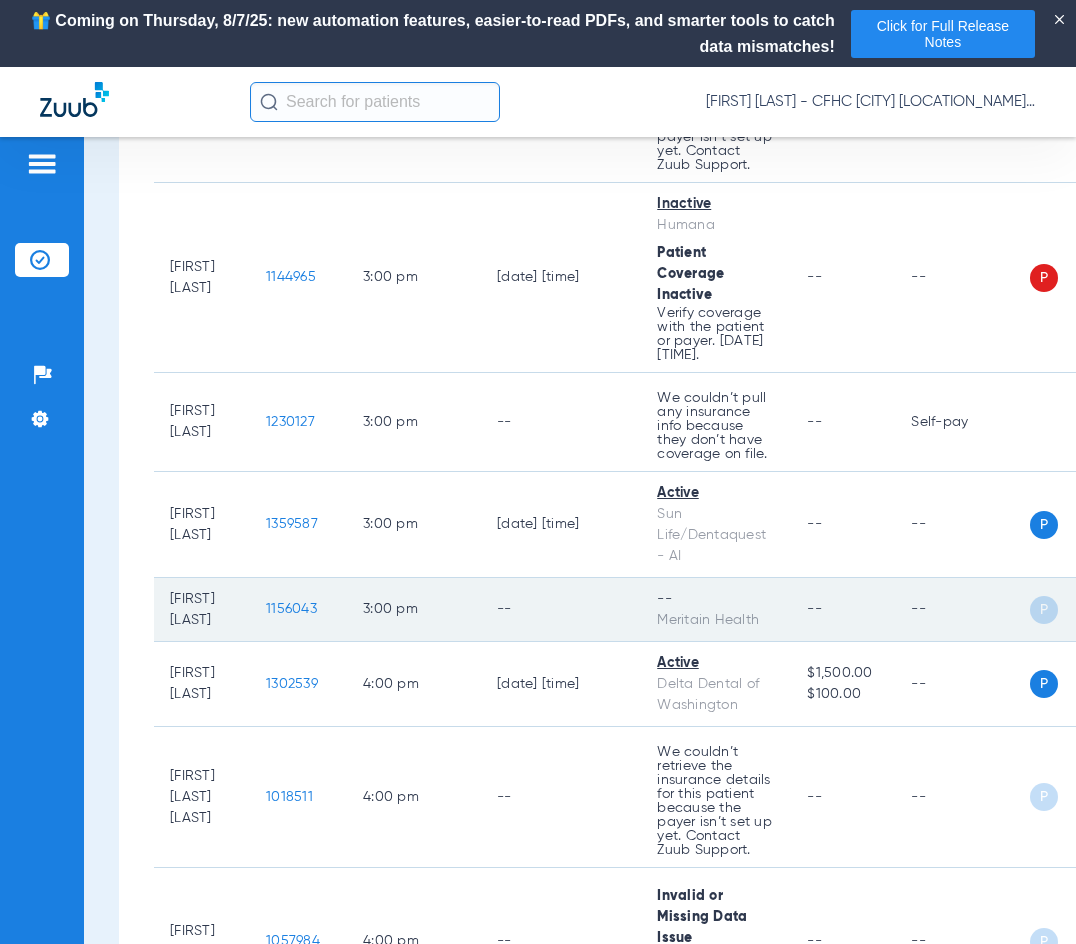 scroll, scrollTop: 4353, scrollLeft: 0, axis: vertical 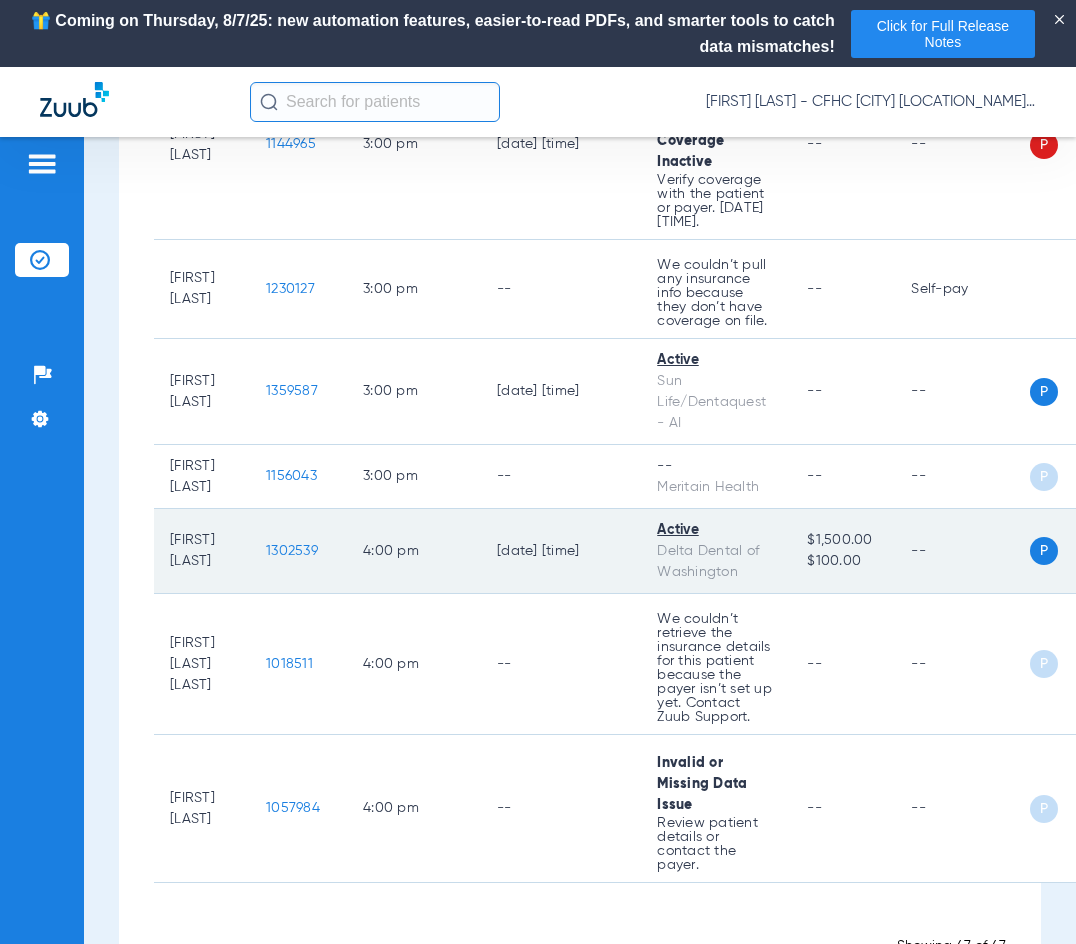 click on "1302539" 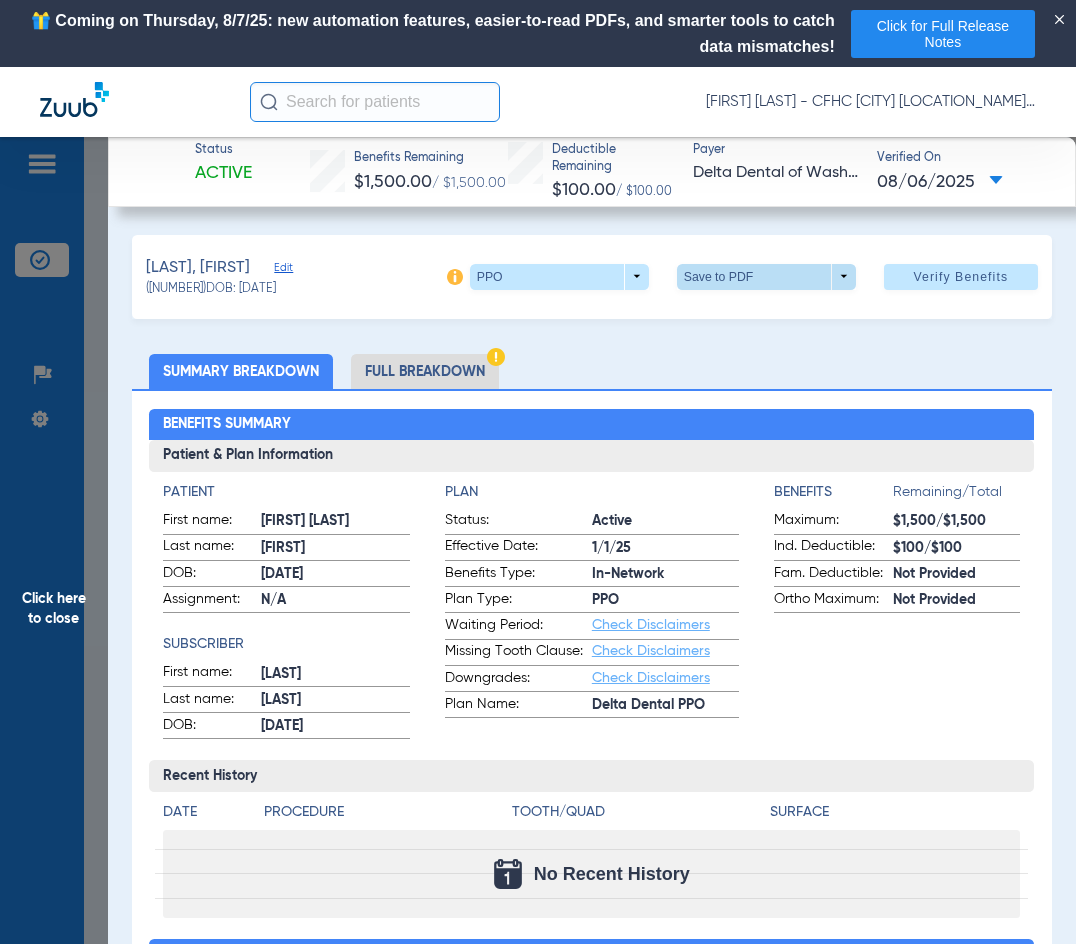 click 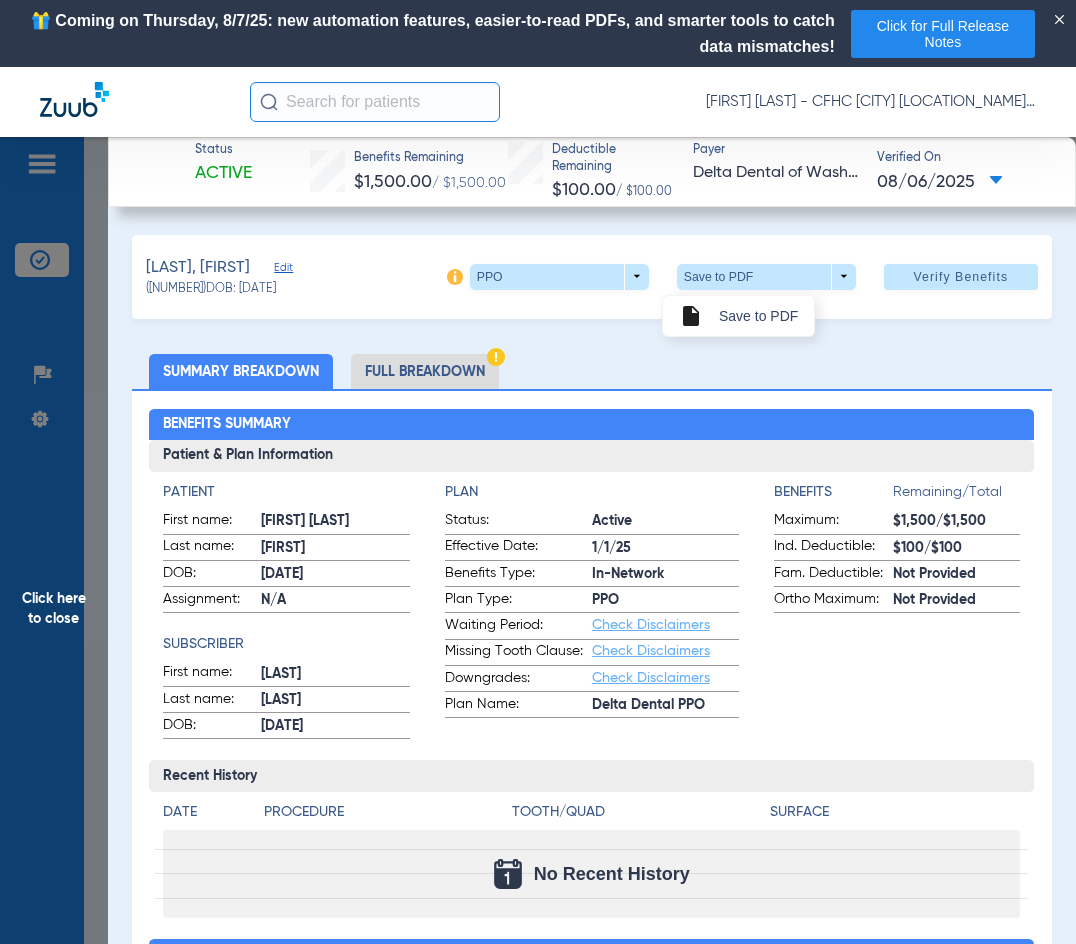 click on "insert_drive_file  Save to PDF" at bounding box center [738, 316] 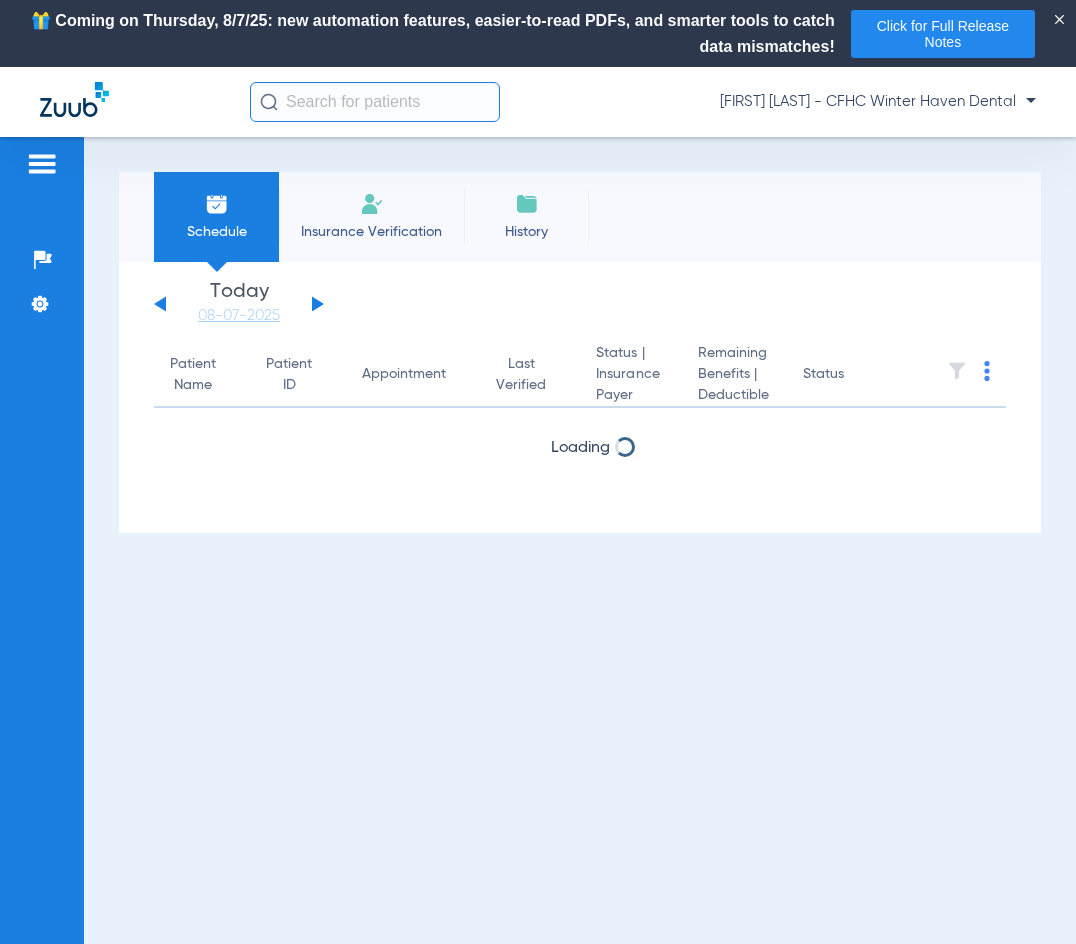 scroll, scrollTop: 0, scrollLeft: 0, axis: both 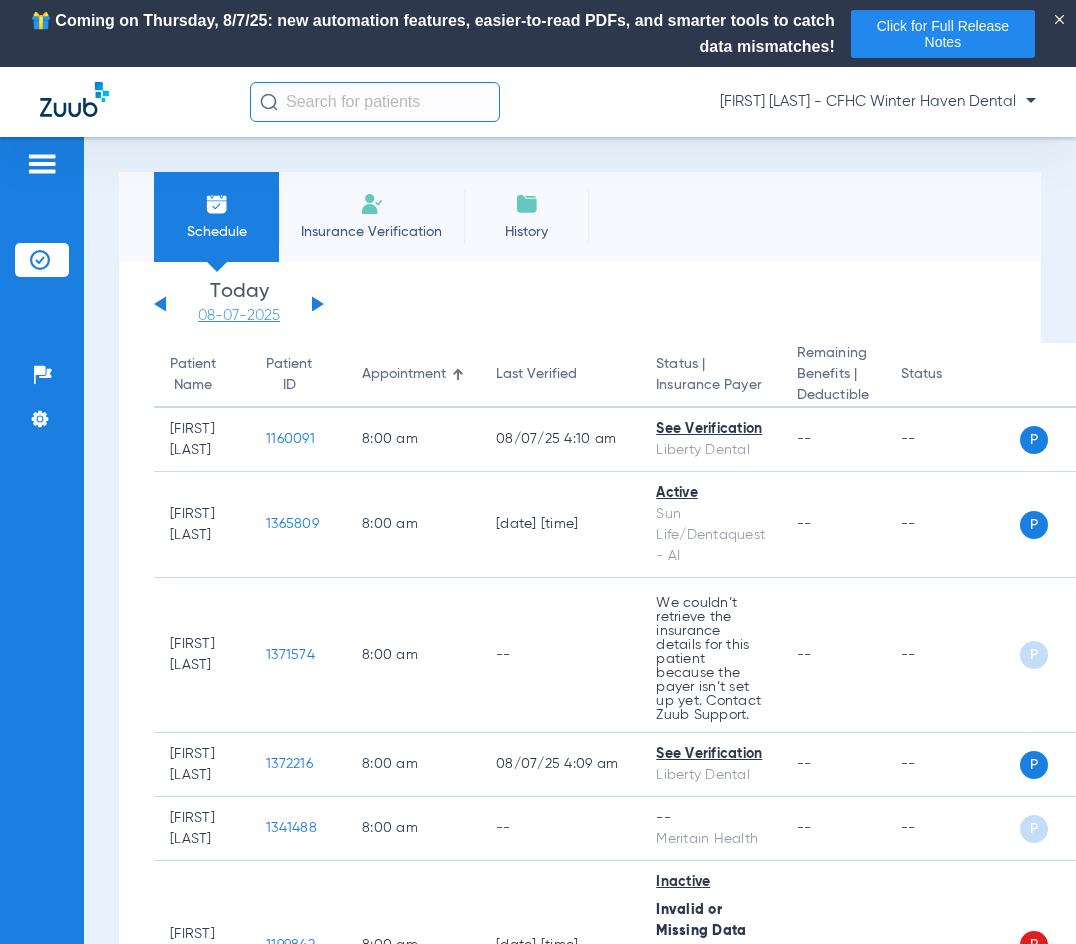 click on "08-07-2025" 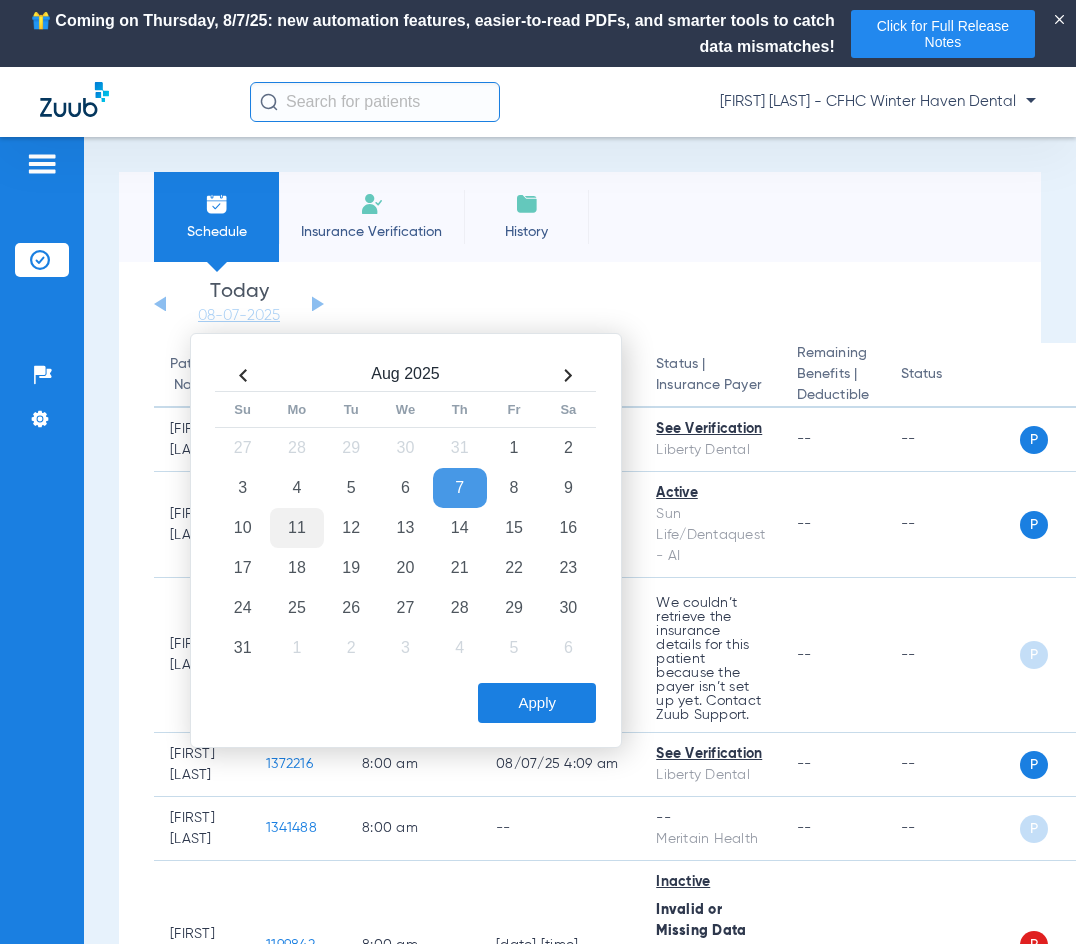 click on "11" 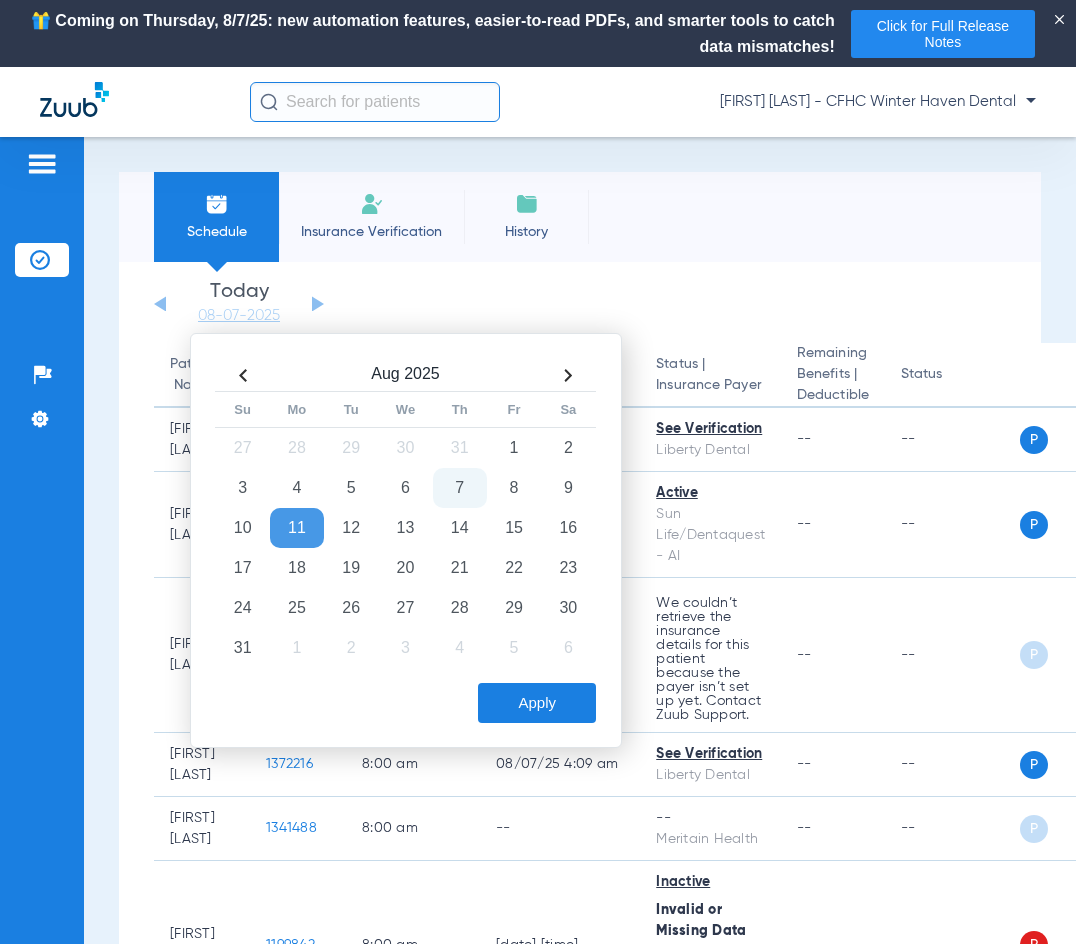 click on "Apply" 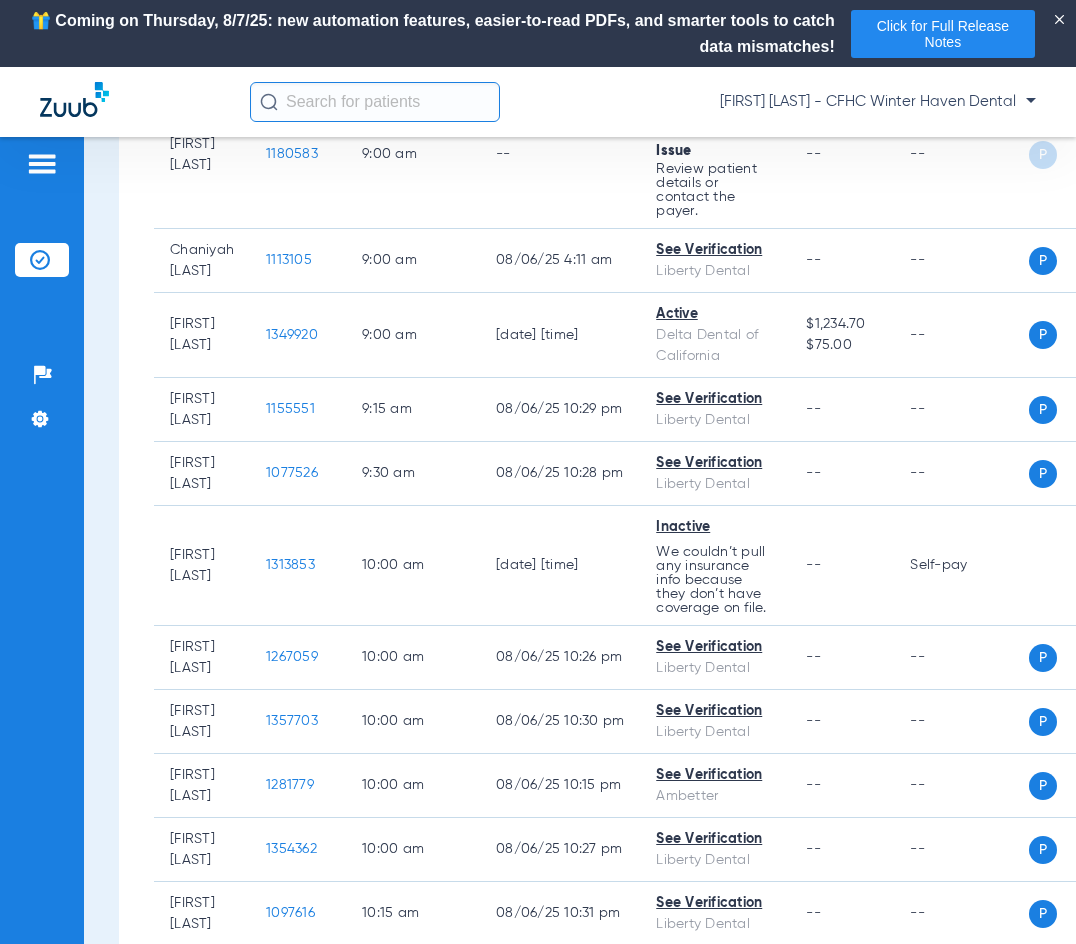 scroll, scrollTop: 1400, scrollLeft: 0, axis: vertical 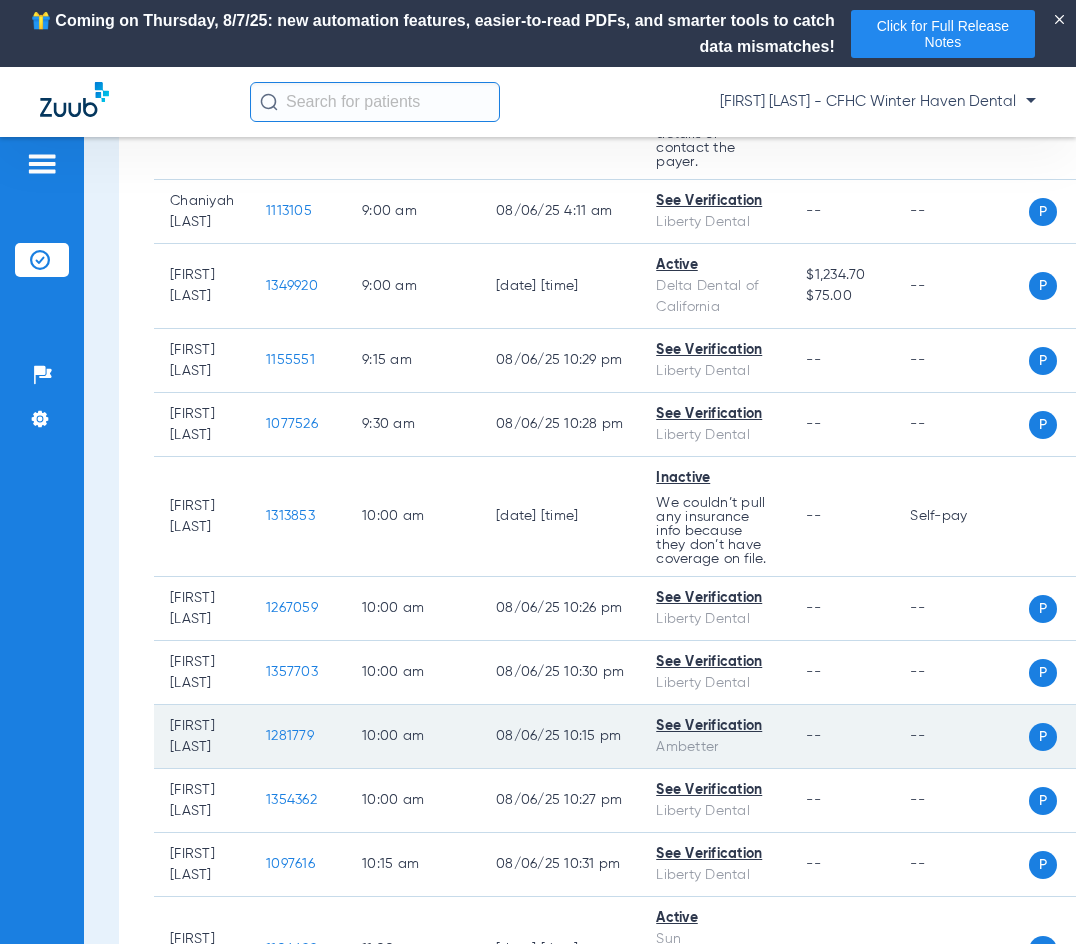 click on "1281779" 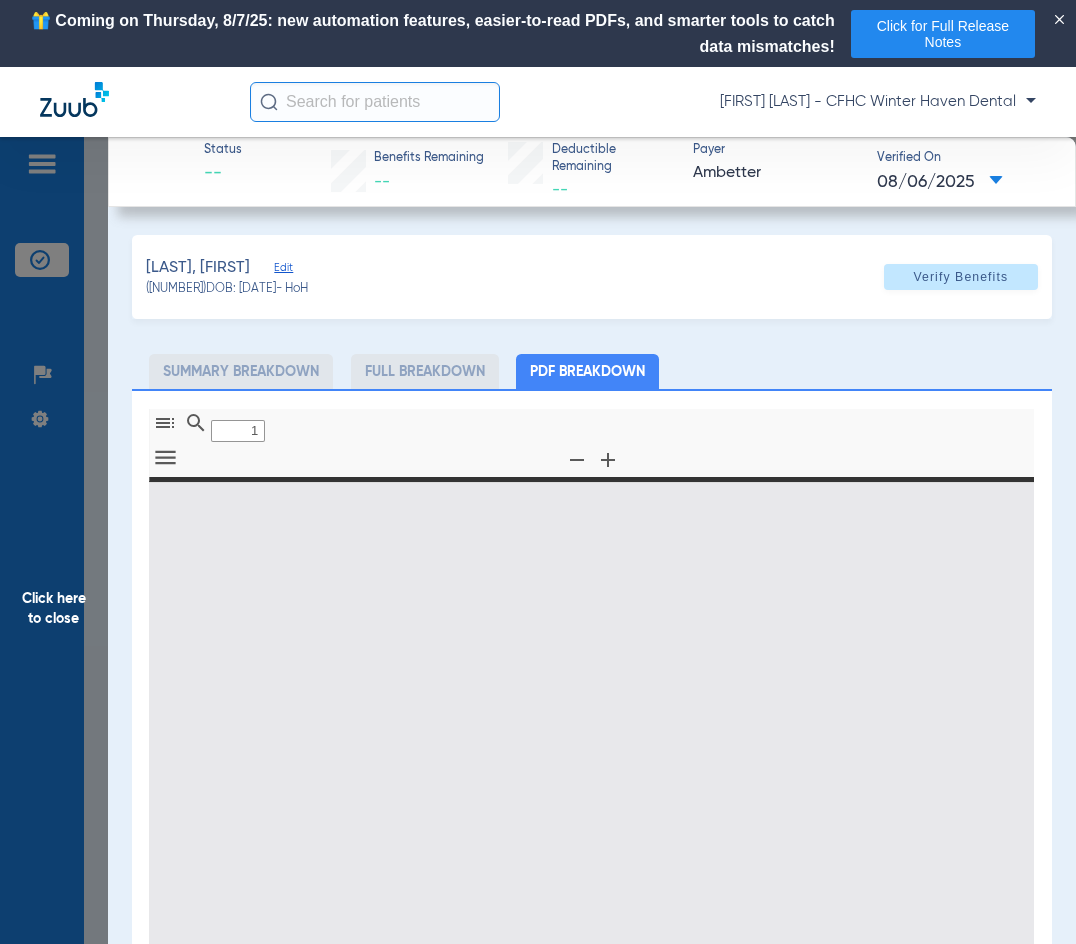 type on "0" 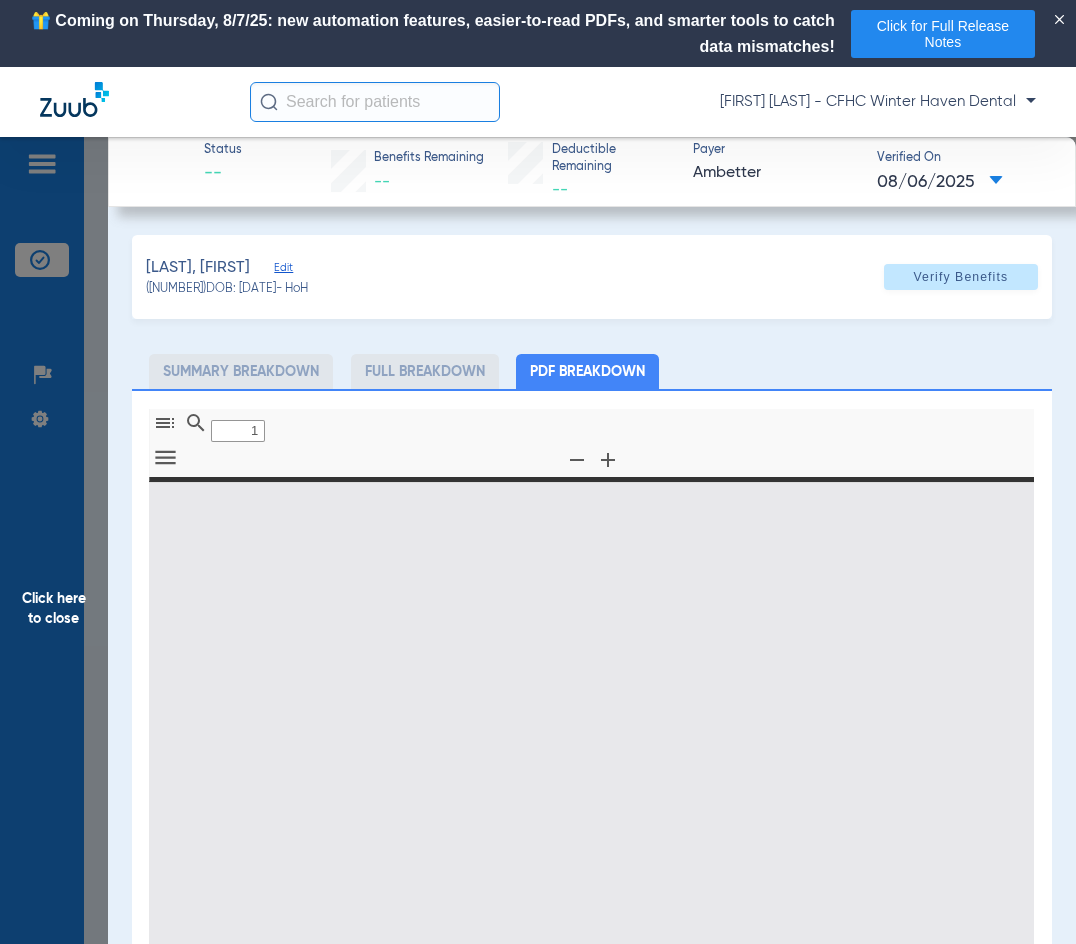 select on "page-width" 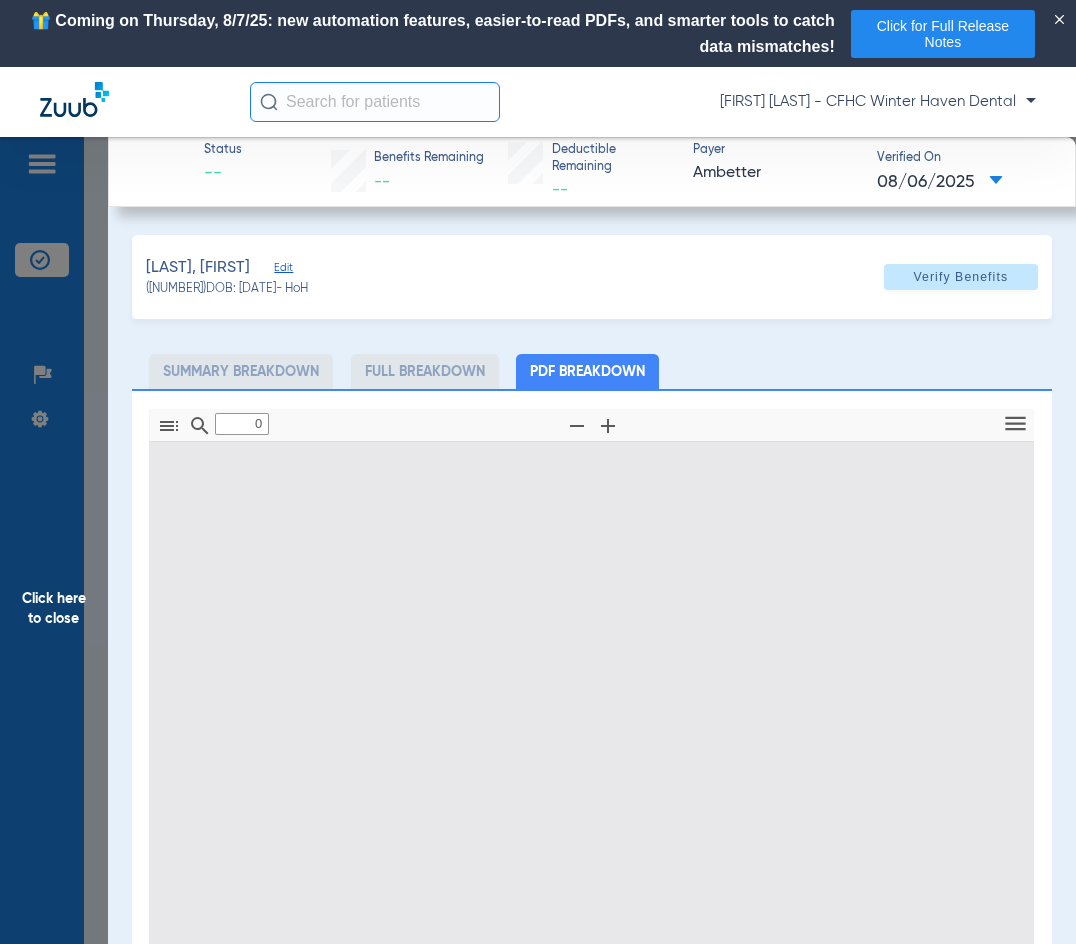 type on "1" 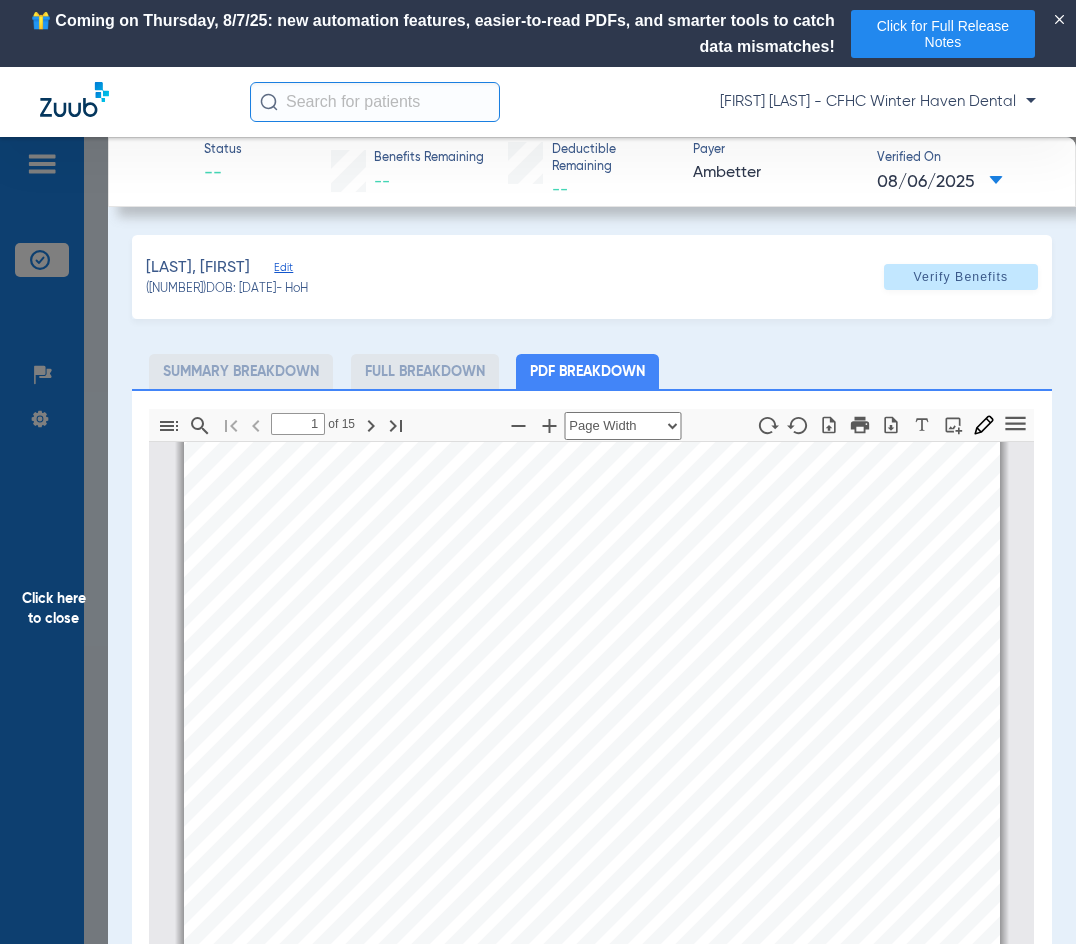 scroll, scrollTop: 510, scrollLeft: 0, axis: vertical 